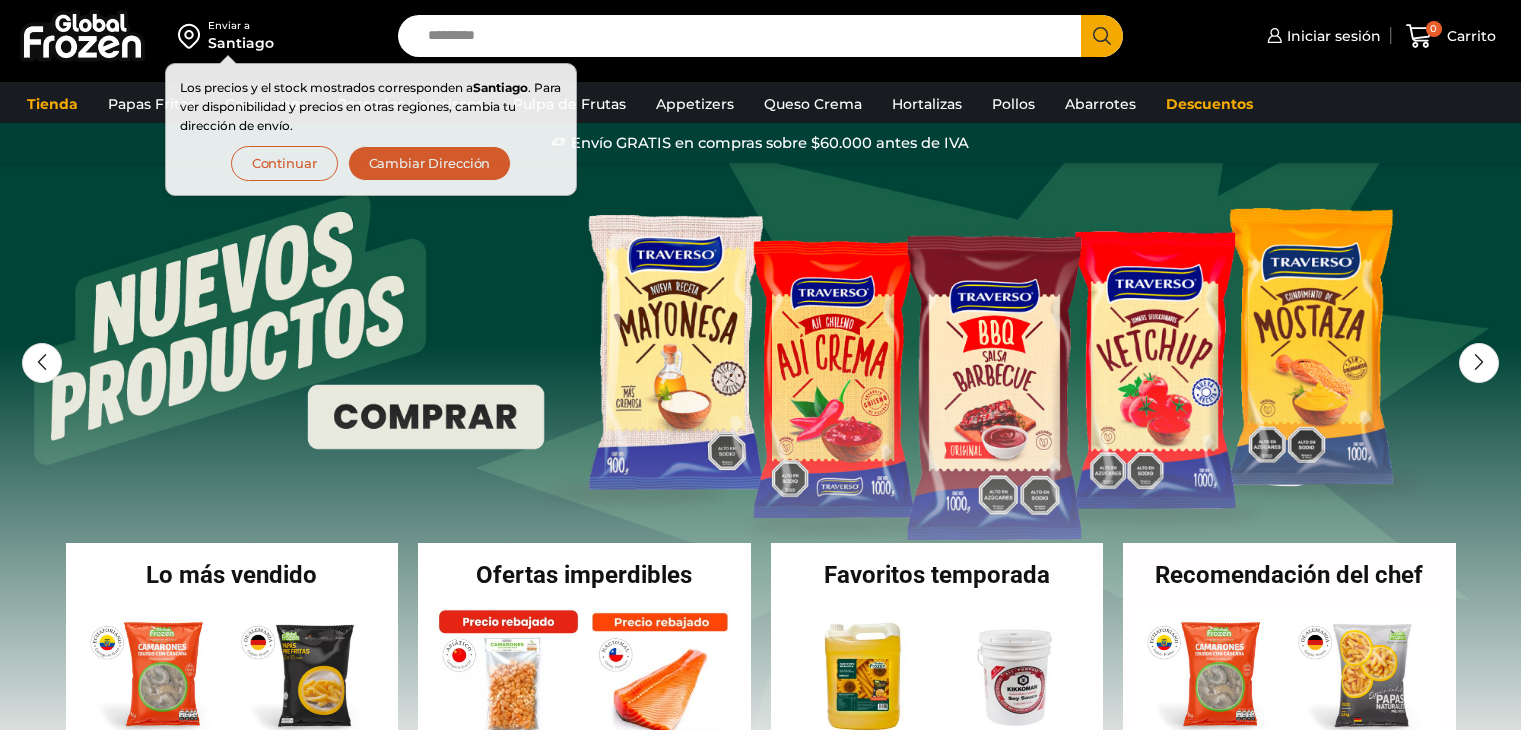 scroll, scrollTop: 0, scrollLeft: 0, axis: both 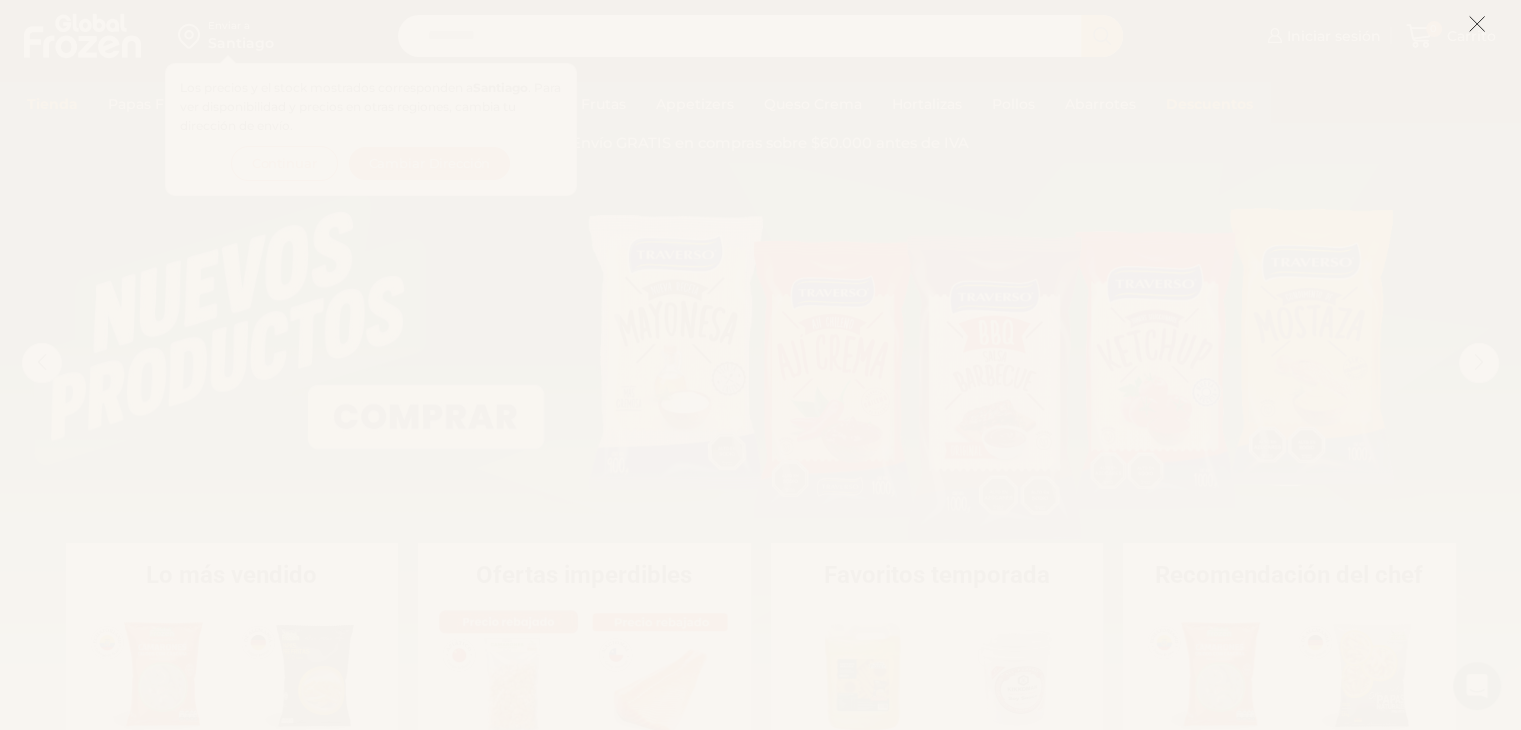 click at bounding box center (1477, 24) 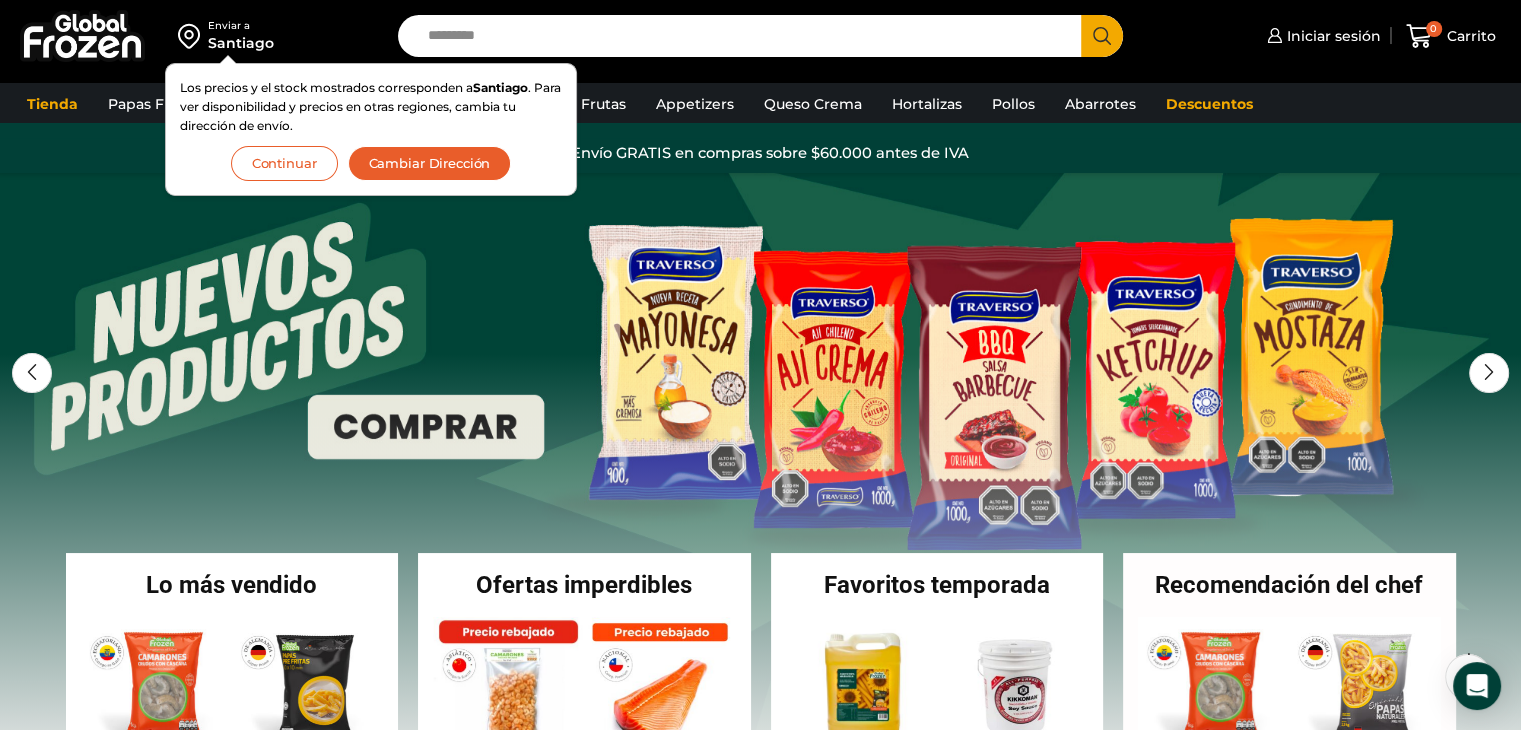 scroll, scrollTop: 100, scrollLeft: 0, axis: vertical 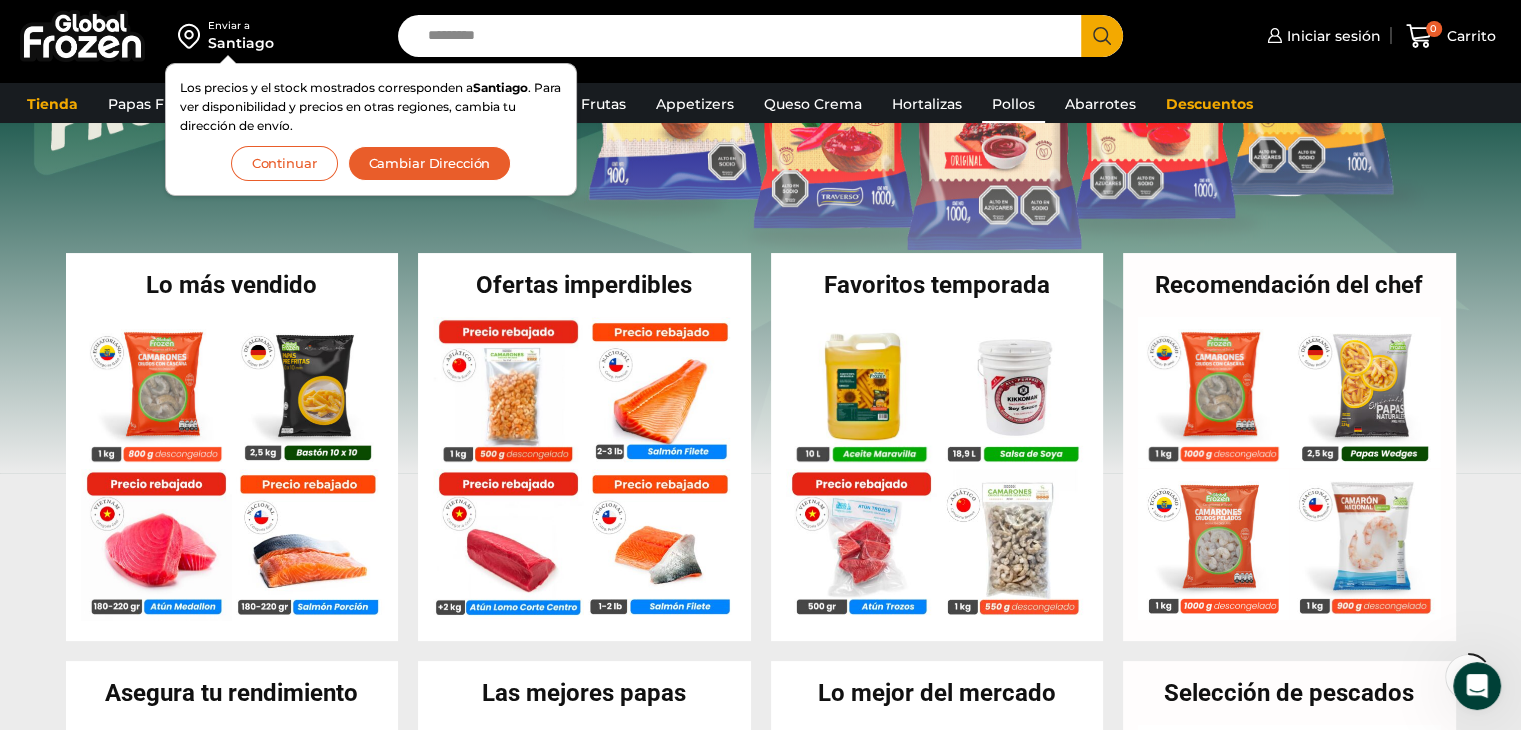 click on "Pollos" at bounding box center (1013, 104) 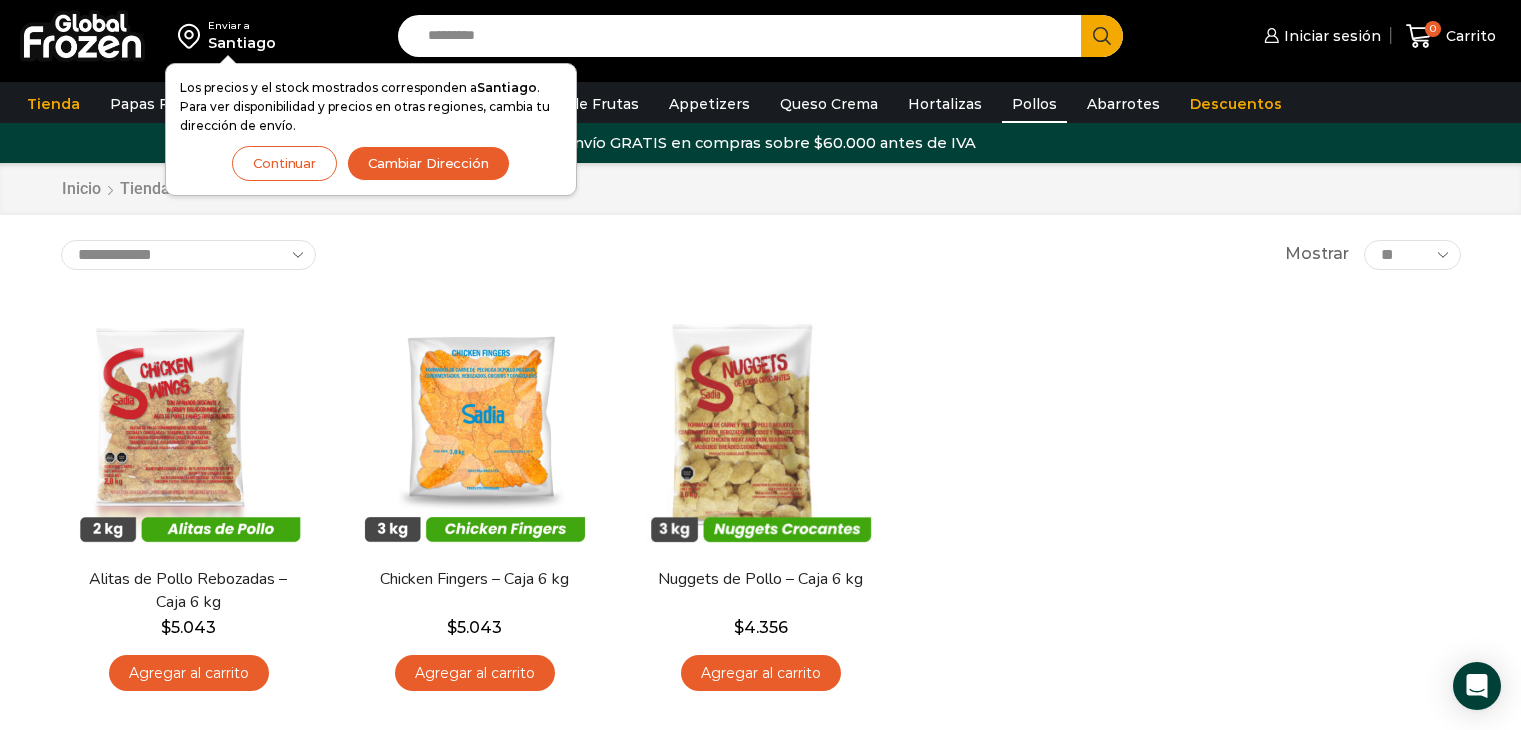 scroll, scrollTop: 0, scrollLeft: 0, axis: both 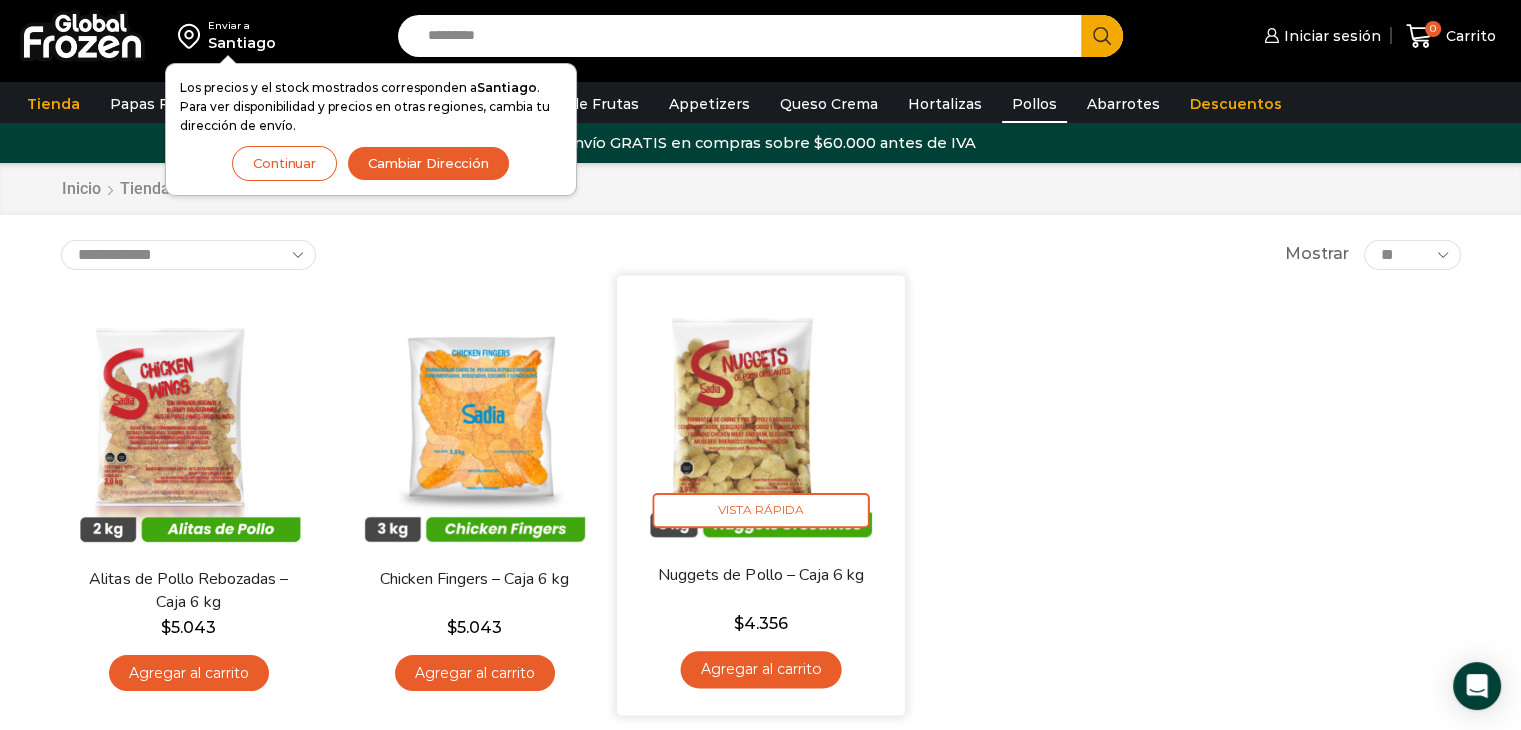 click at bounding box center (761, 419) 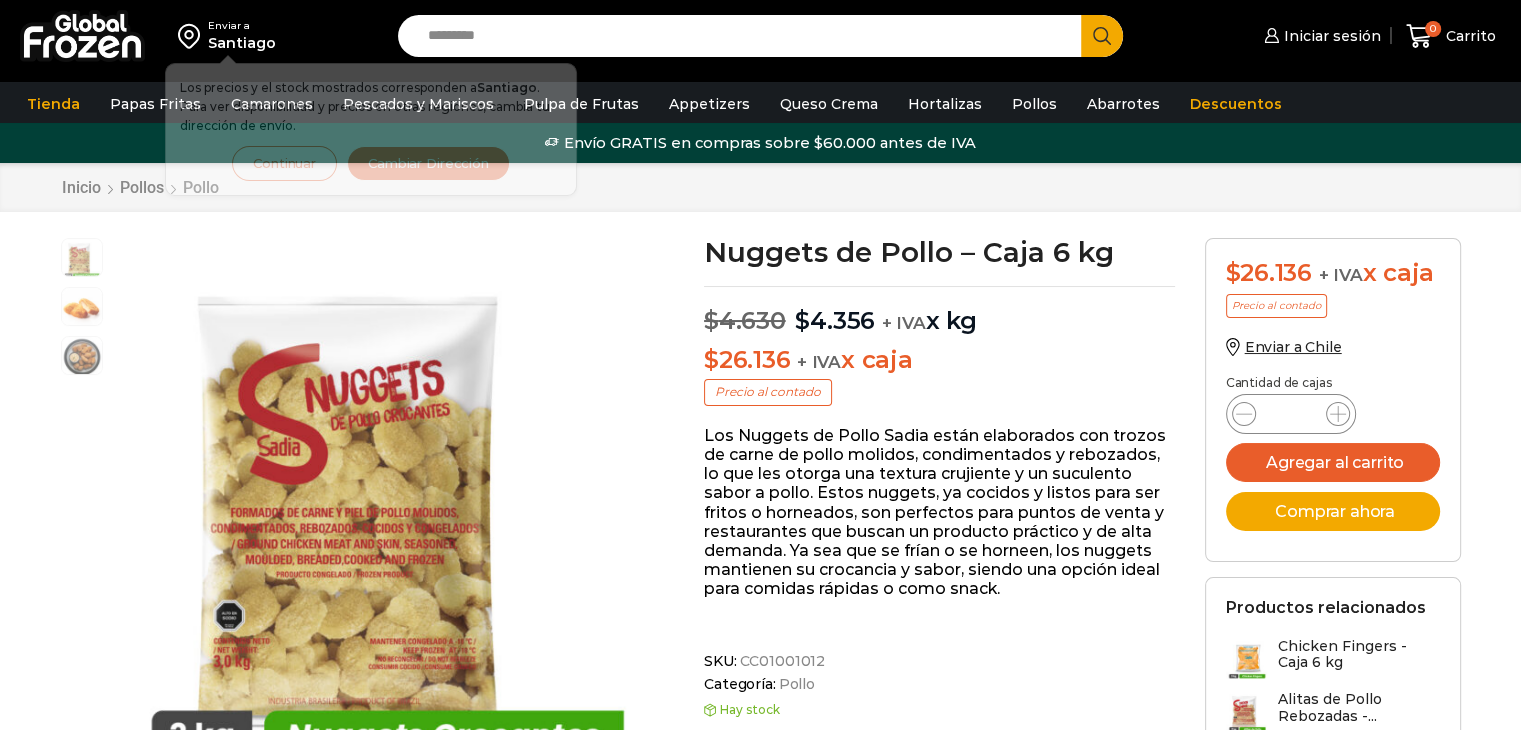 scroll, scrollTop: 0, scrollLeft: 0, axis: both 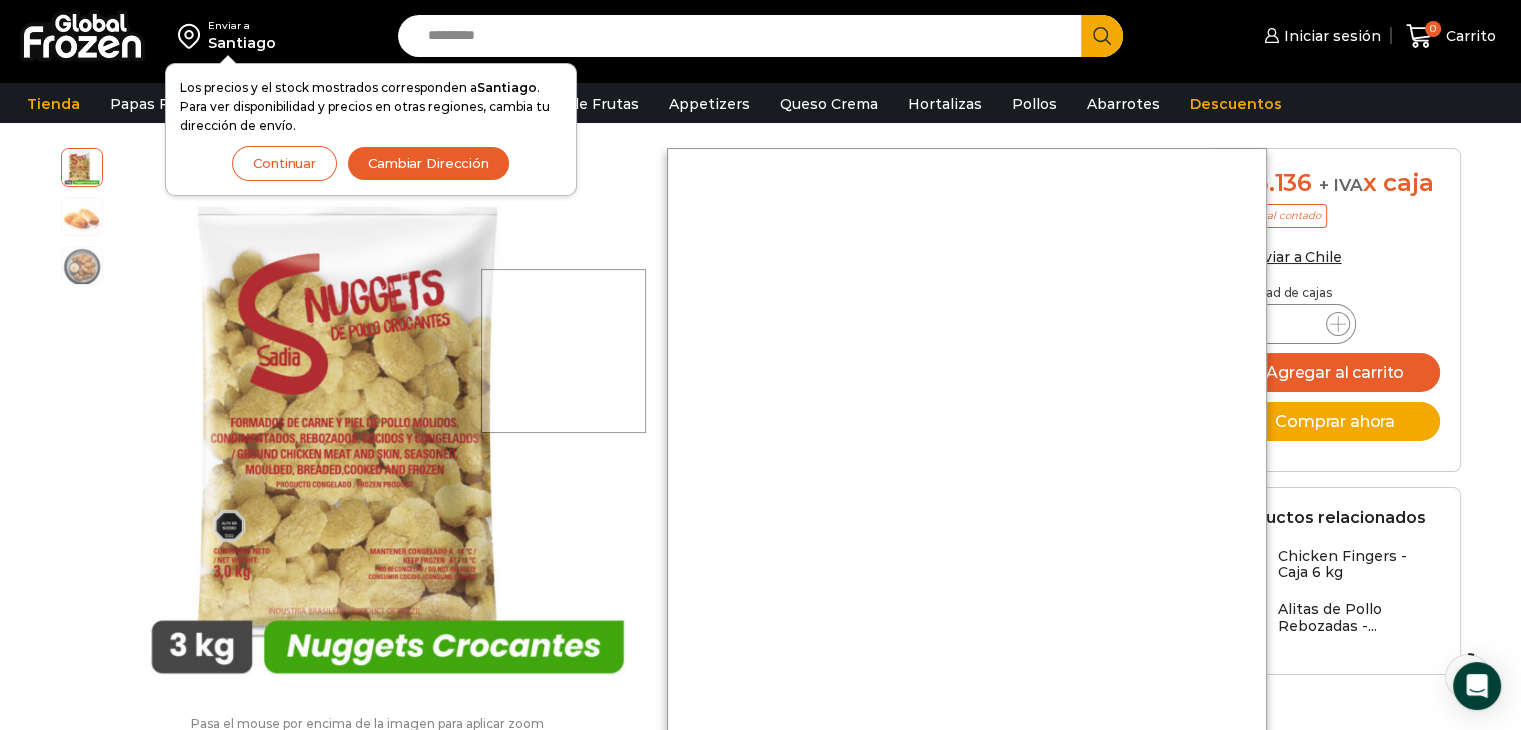 click at bounding box center [0, 0] 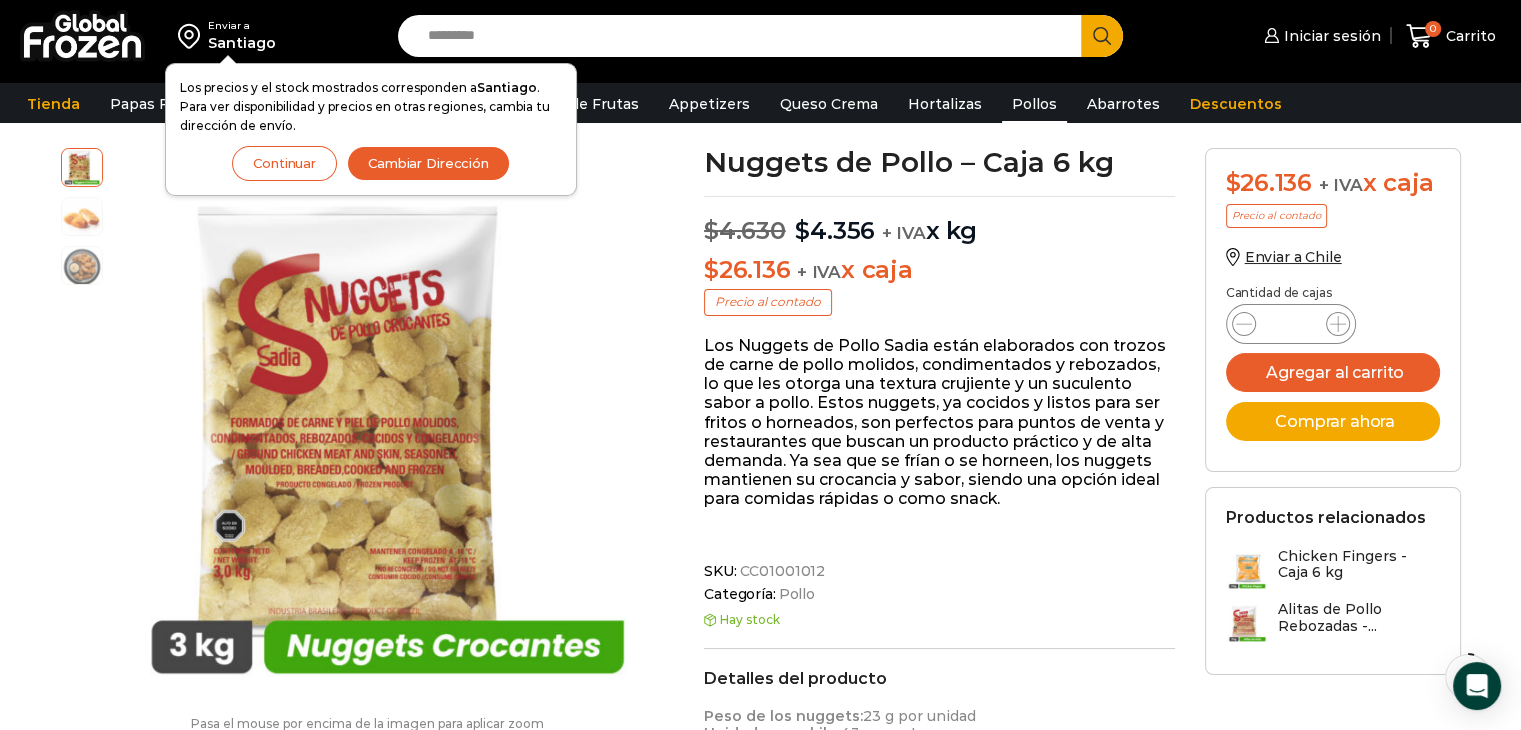 click on "Pollos" at bounding box center [1034, 104] 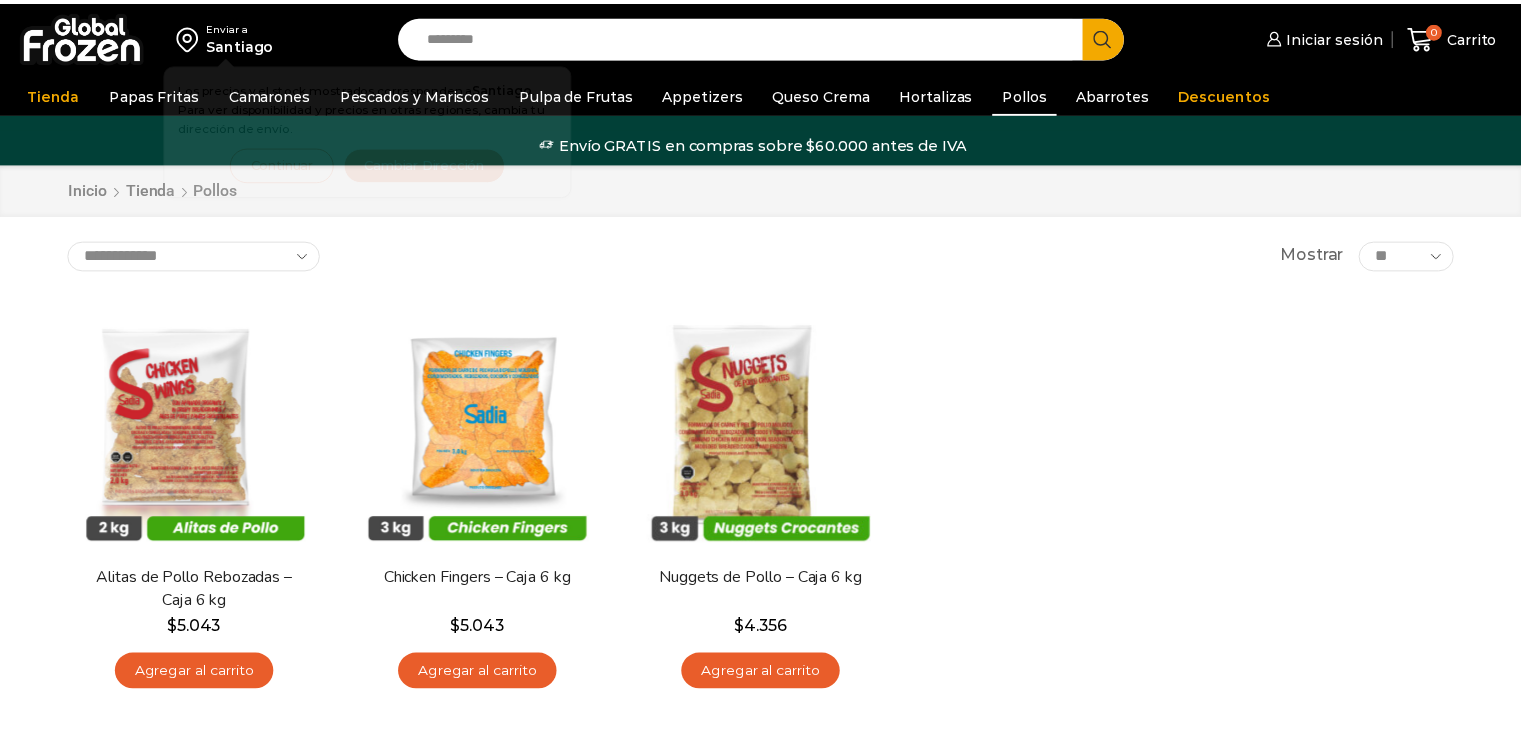 scroll, scrollTop: 0, scrollLeft: 0, axis: both 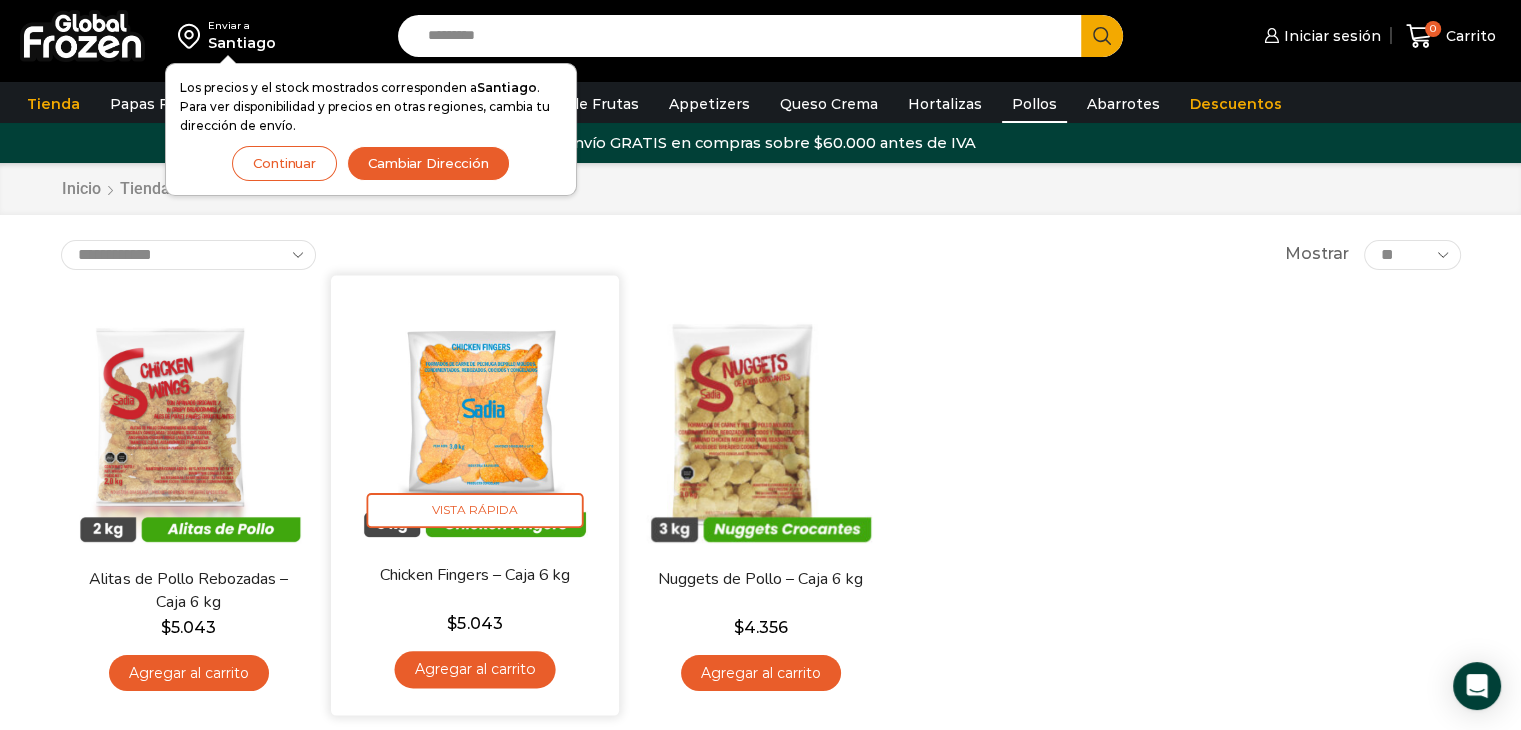 click at bounding box center [475, 419] 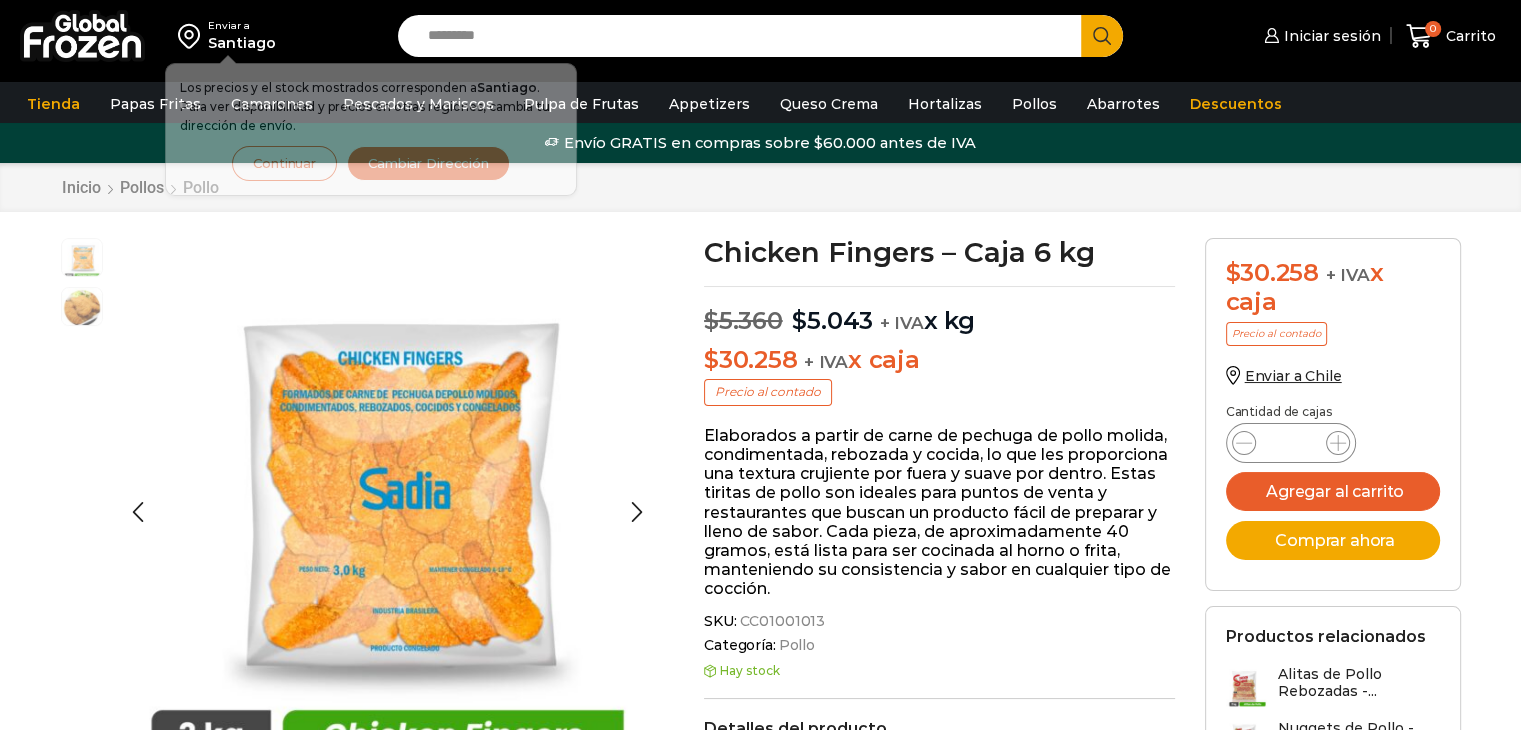 scroll, scrollTop: 0, scrollLeft: 0, axis: both 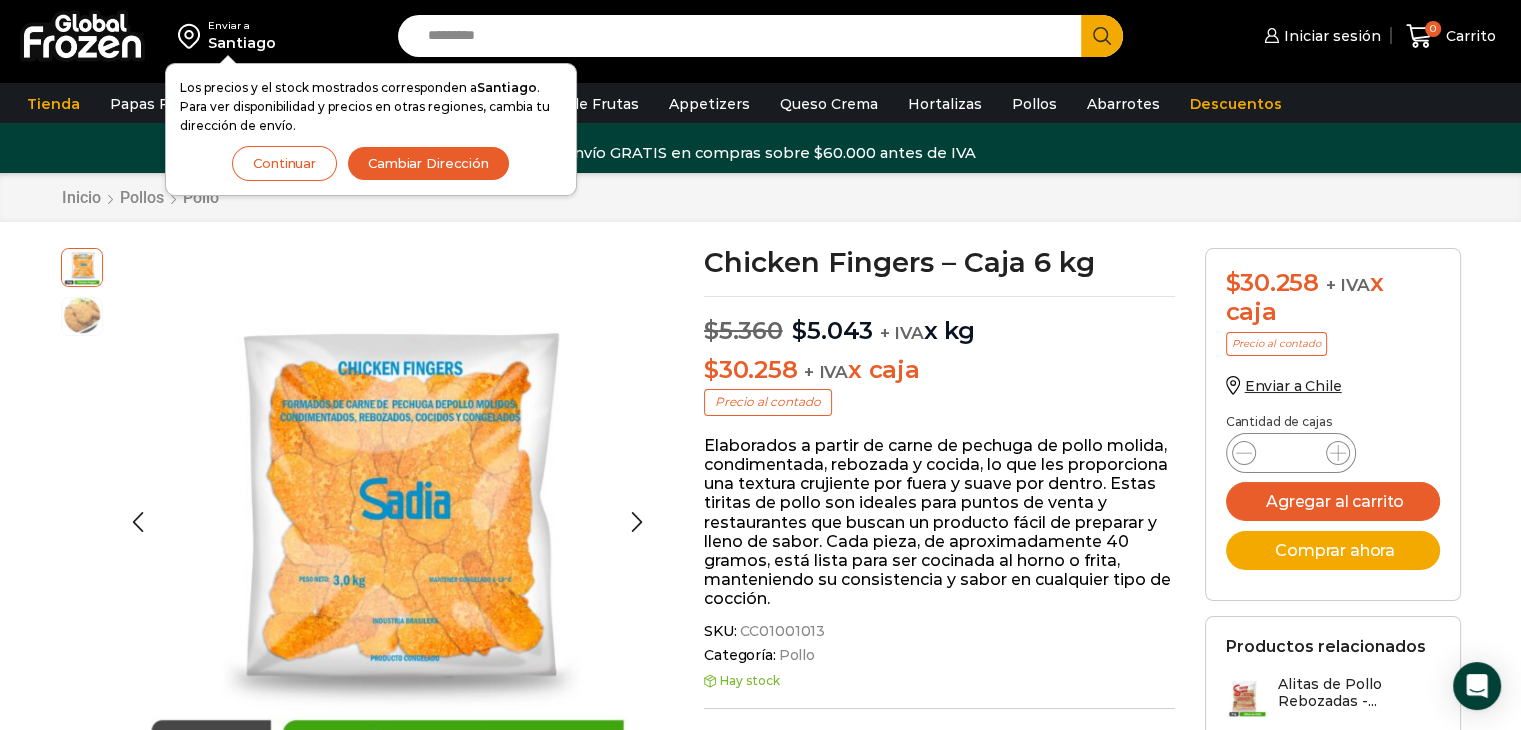 click at bounding box center (82, 266) 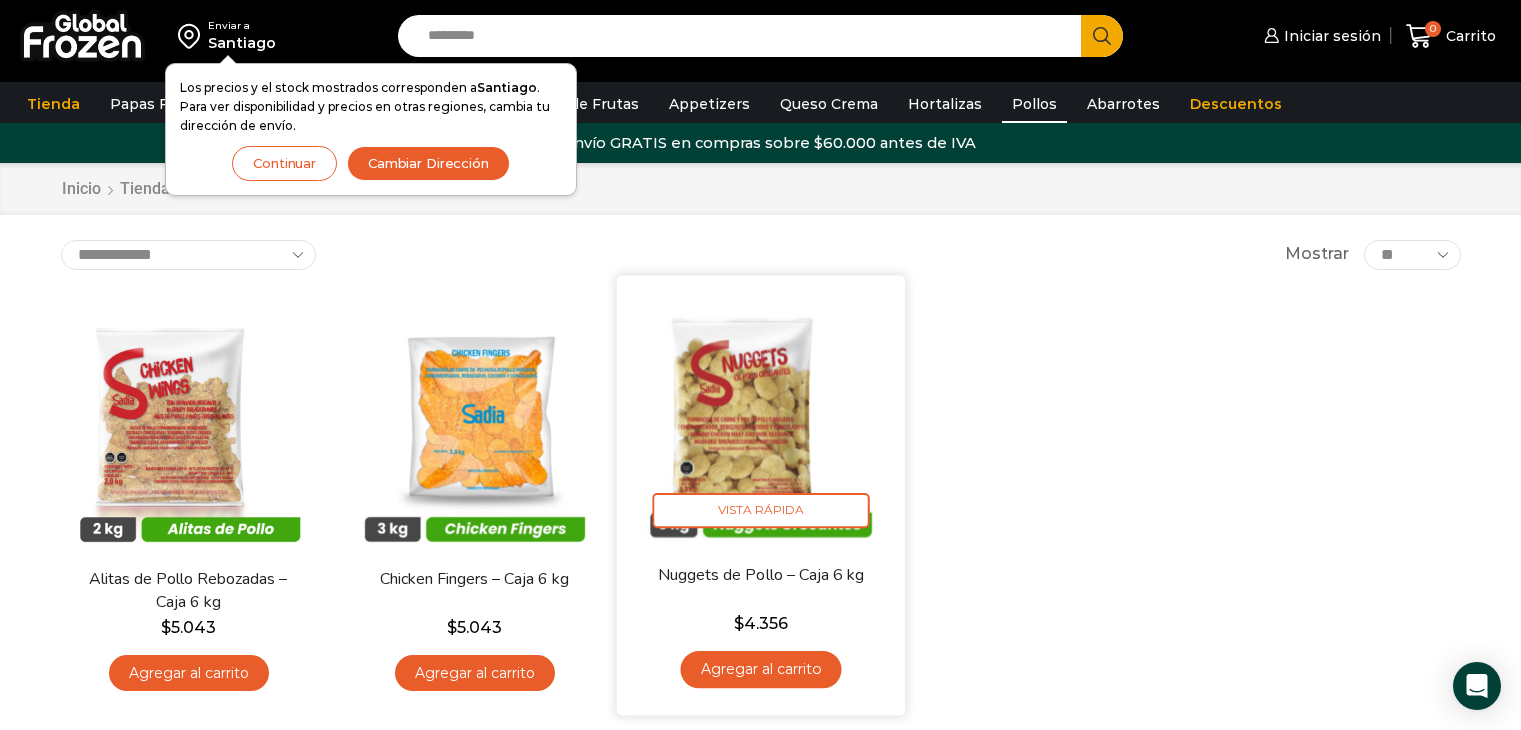 scroll, scrollTop: 0, scrollLeft: 0, axis: both 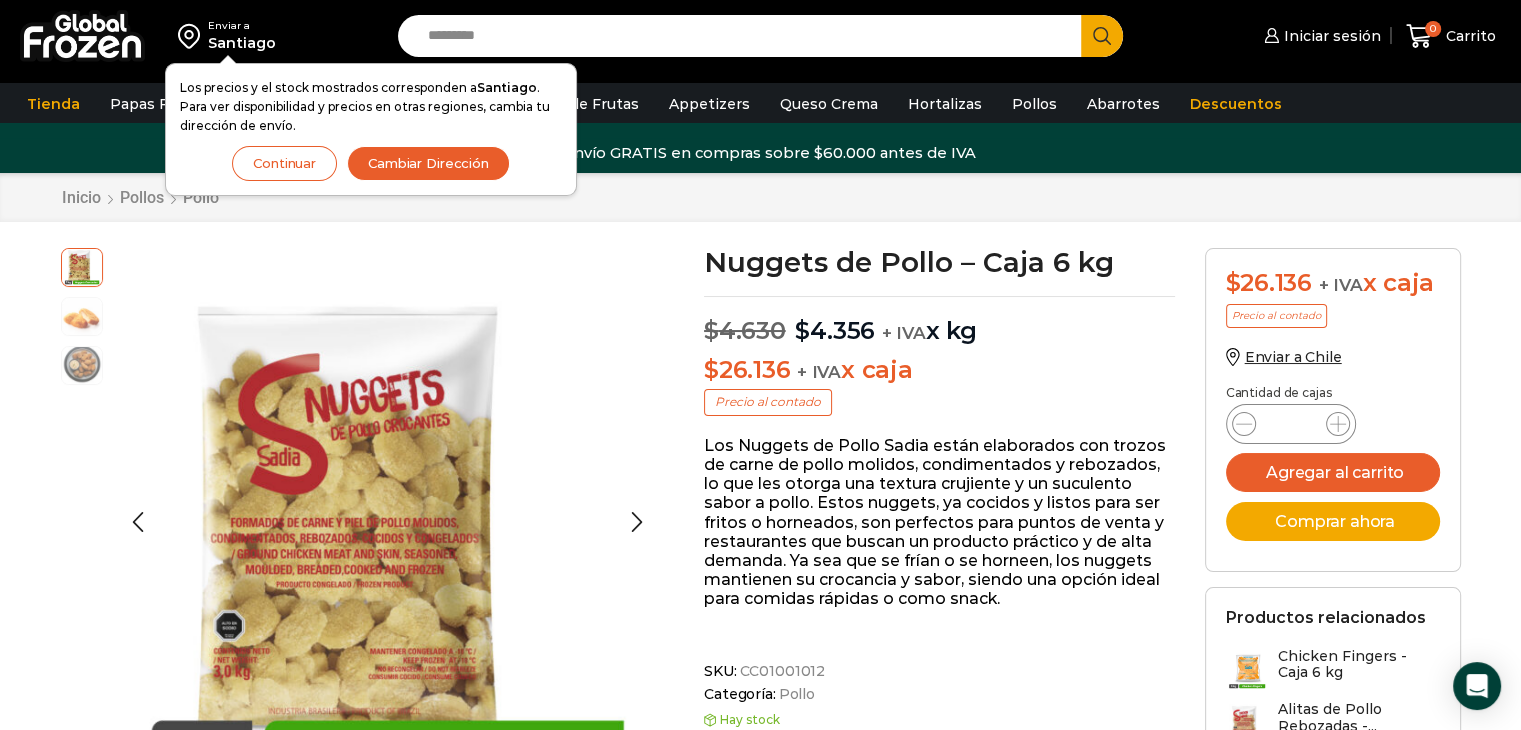 click at bounding box center [82, 266] 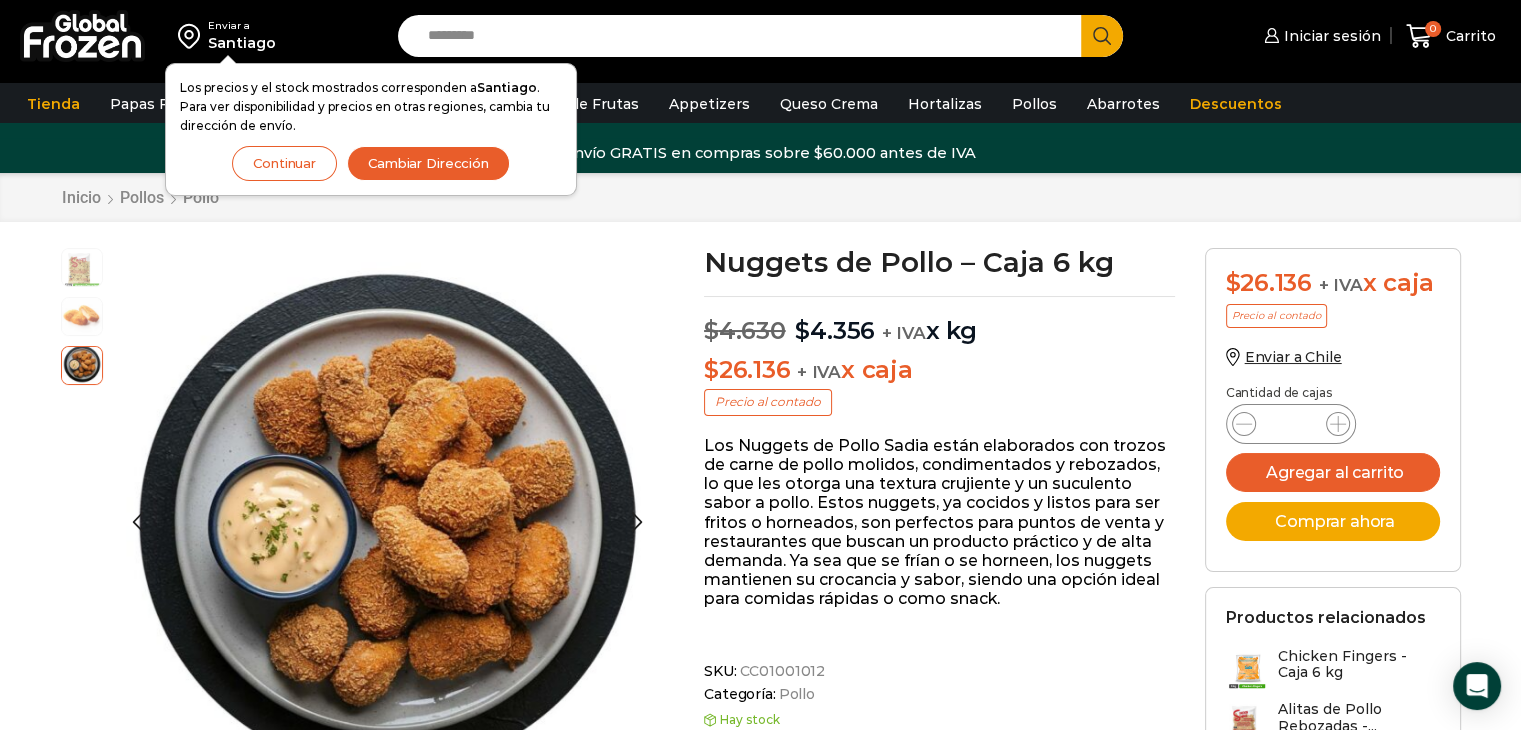 click at bounding box center (82, 269) 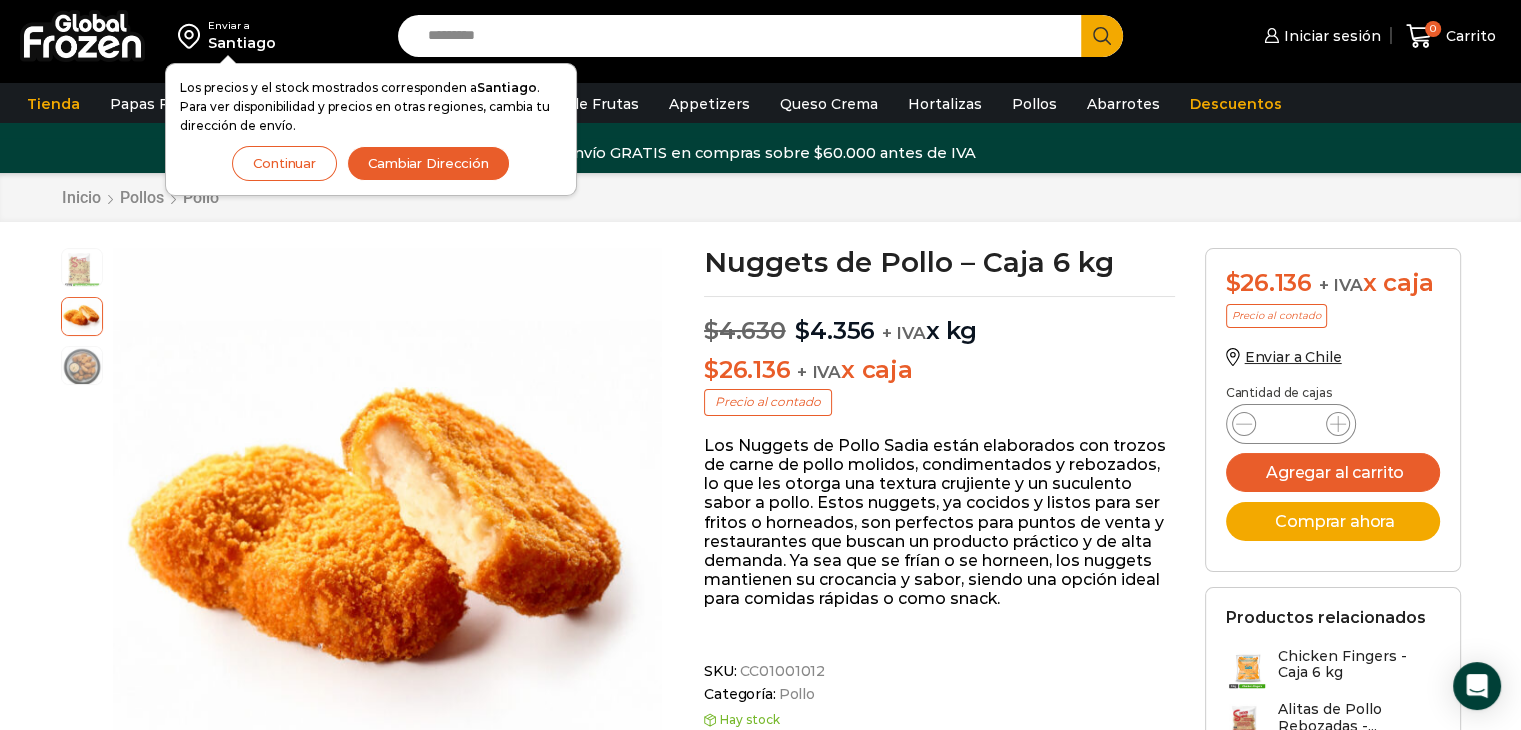 click on "Continuar" at bounding box center (284, 163) 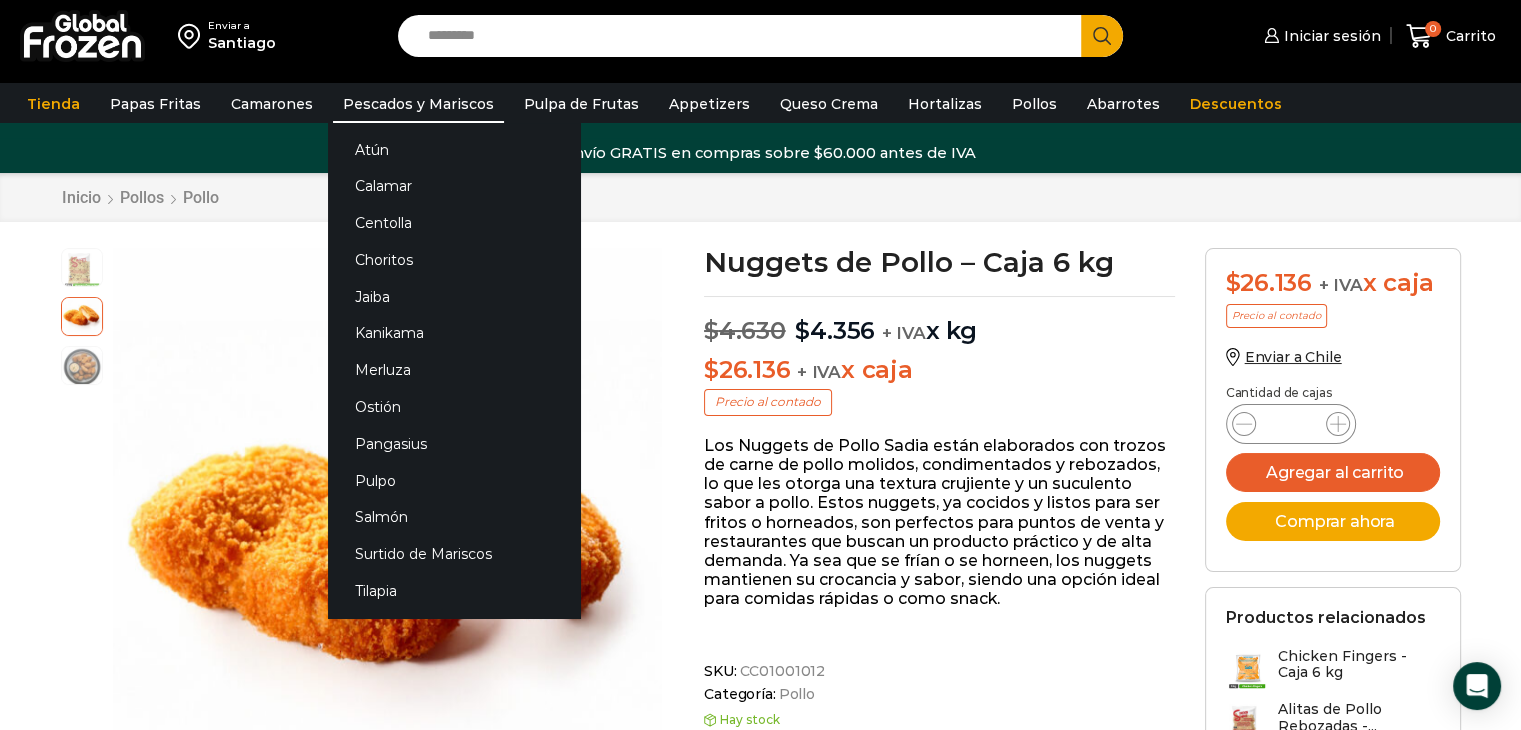click on "Pescados y Mariscos" at bounding box center (418, 104) 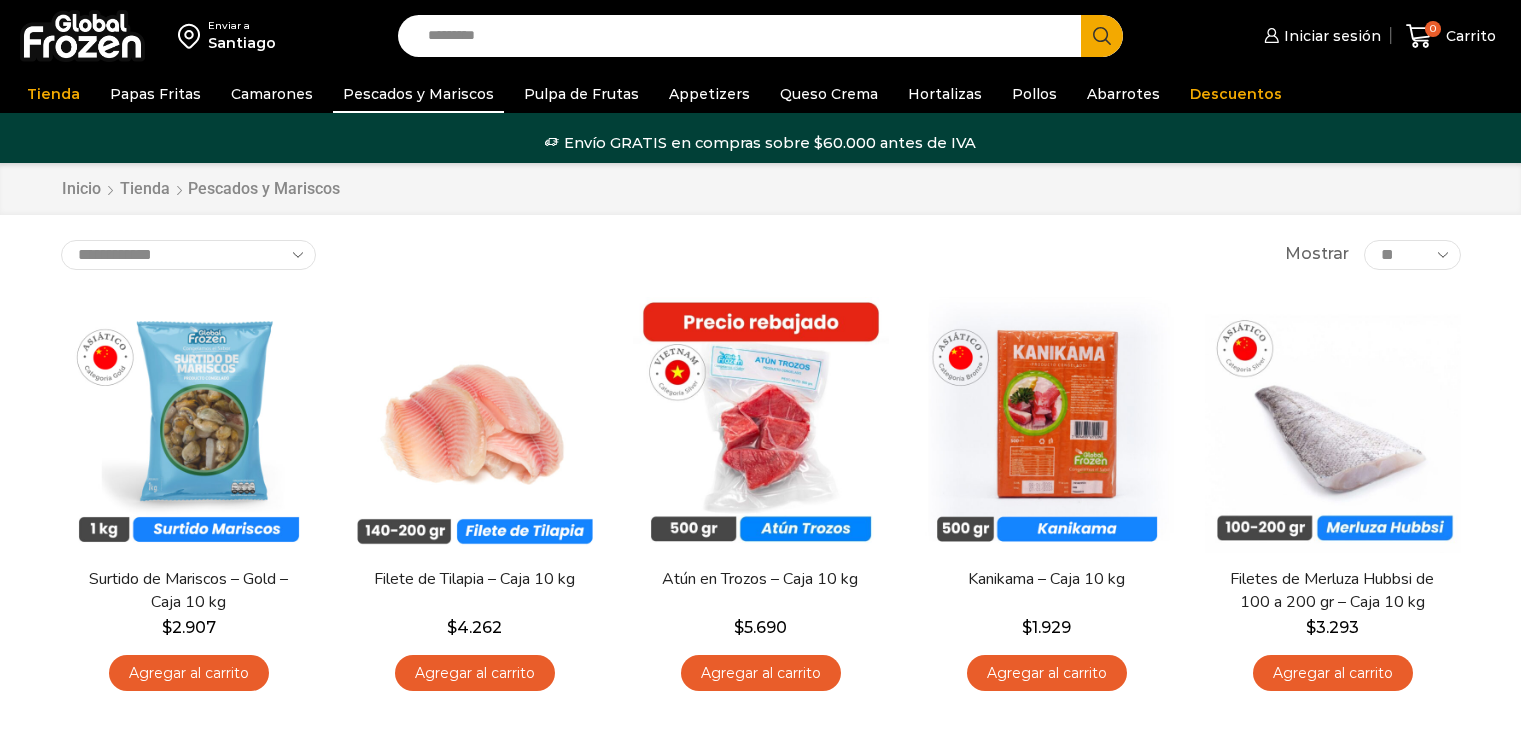 scroll, scrollTop: 0, scrollLeft: 0, axis: both 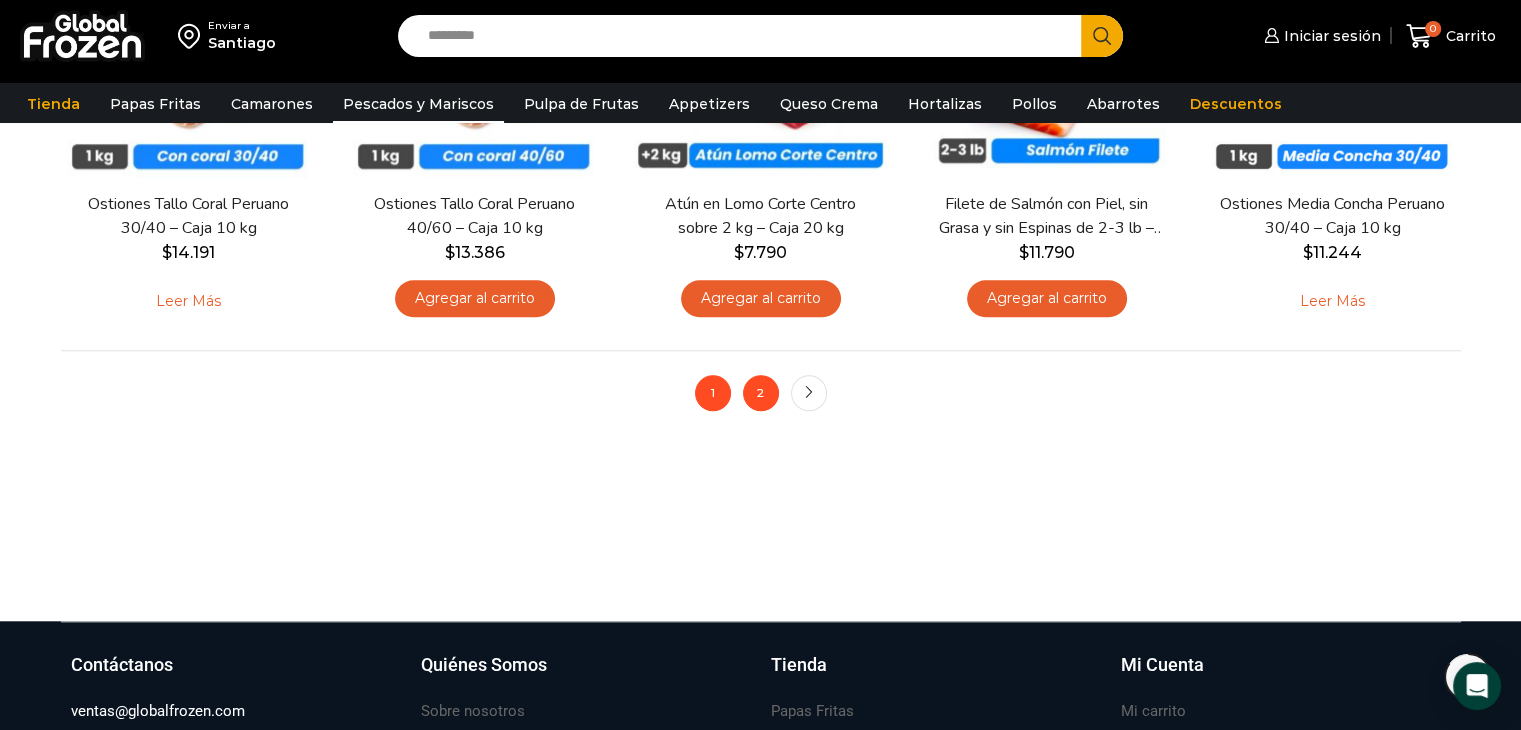 click on "2" at bounding box center (761, 393) 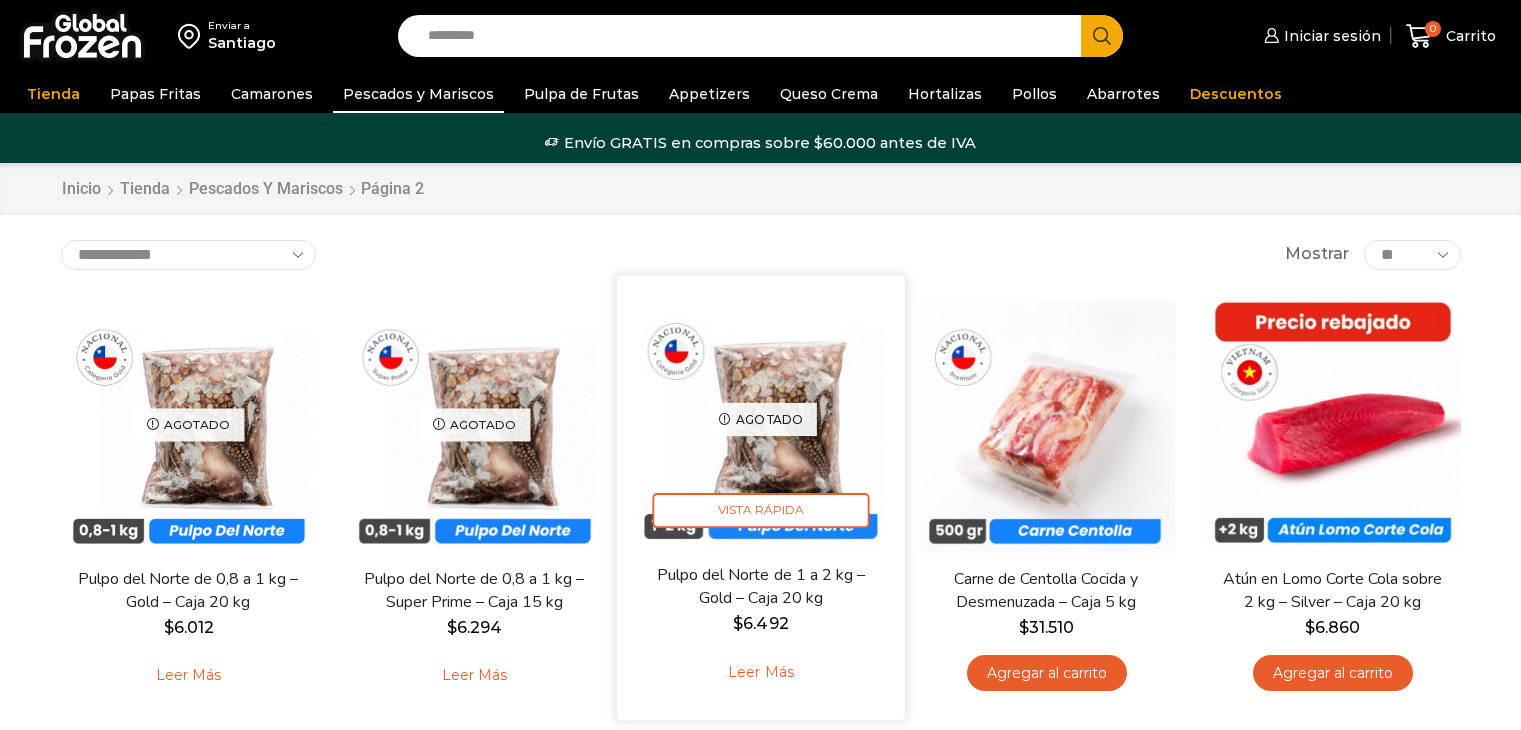 scroll, scrollTop: 0, scrollLeft: 0, axis: both 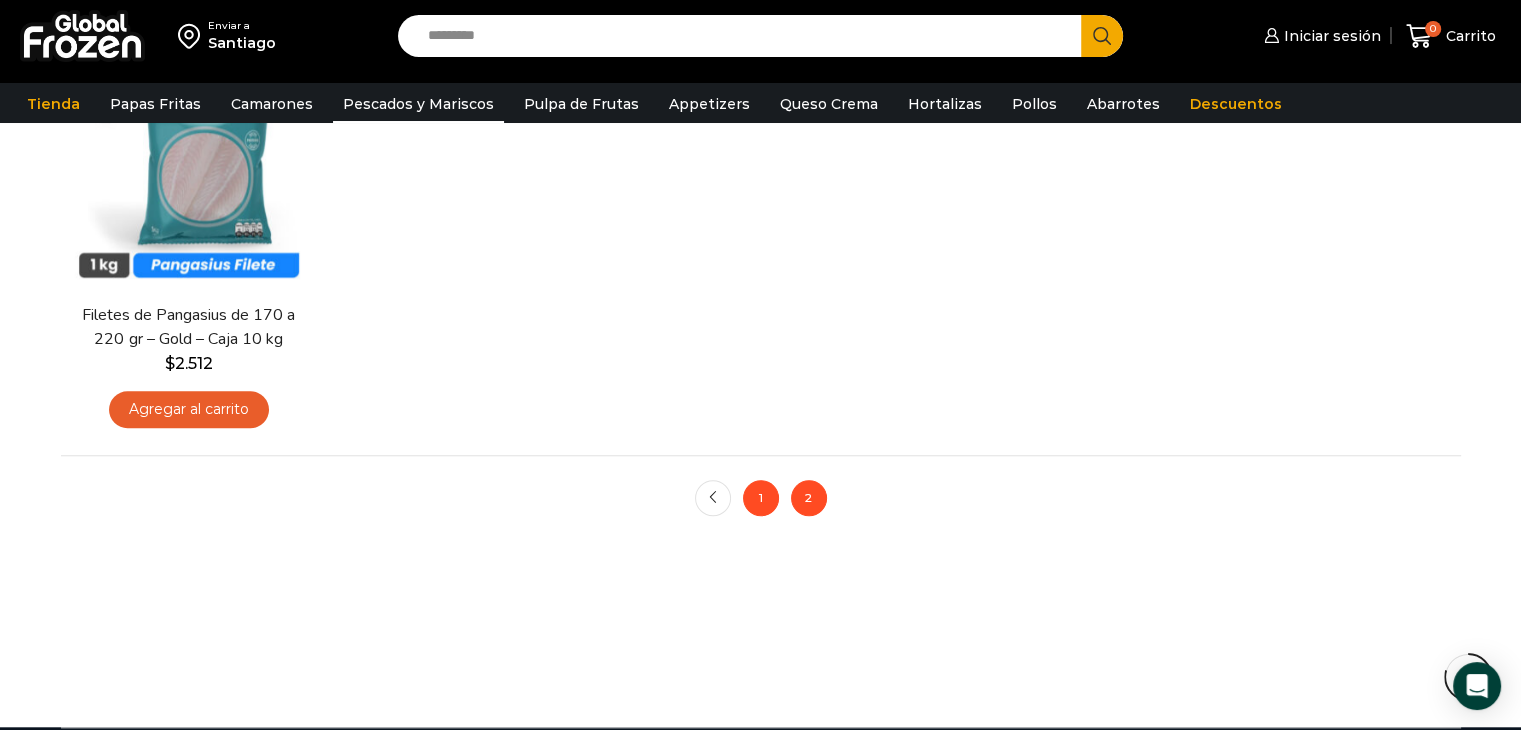 click on "1" at bounding box center (713, 498) 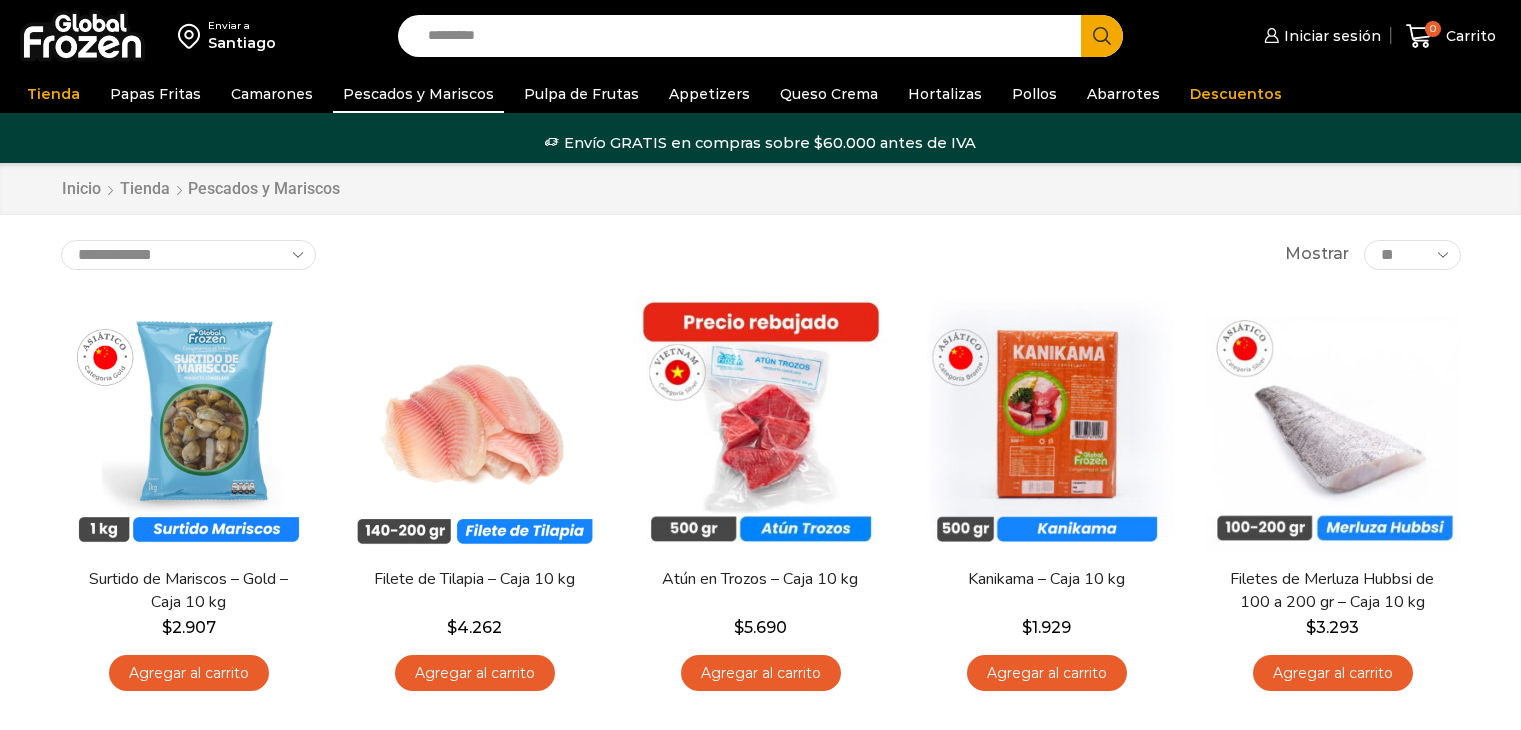 scroll, scrollTop: 0, scrollLeft: 0, axis: both 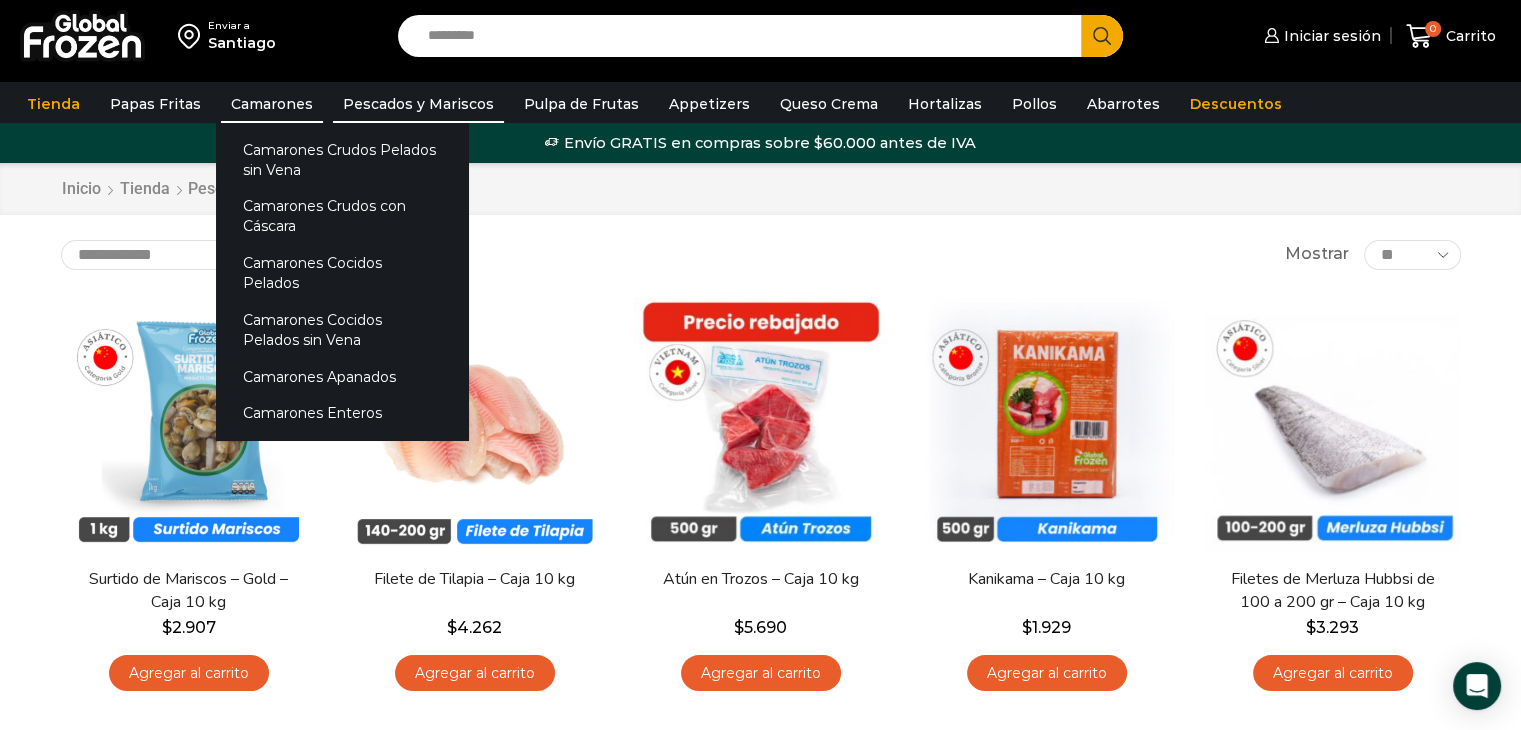 click on "Camarones" at bounding box center (272, 104) 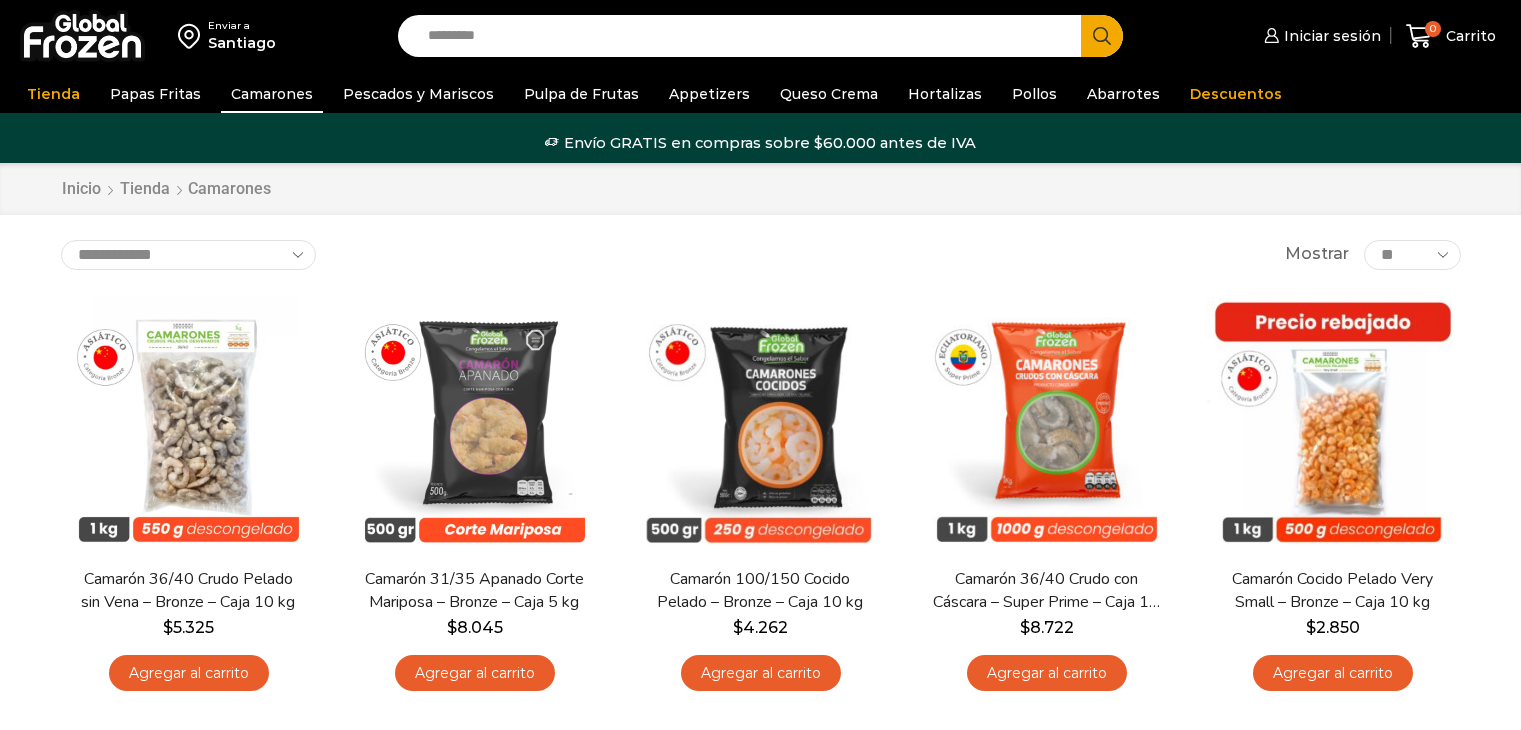 scroll, scrollTop: 0, scrollLeft: 0, axis: both 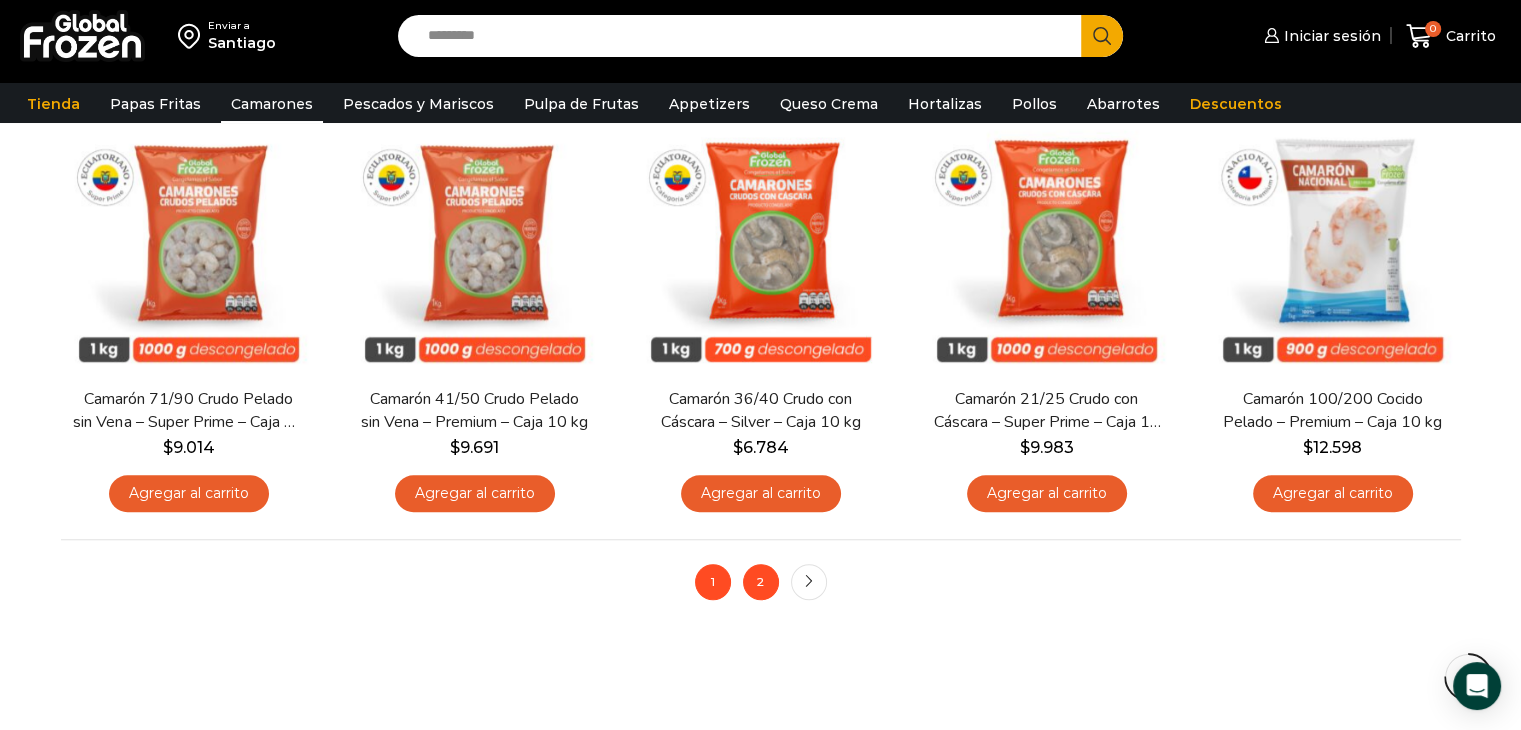 click on "2" at bounding box center [761, 582] 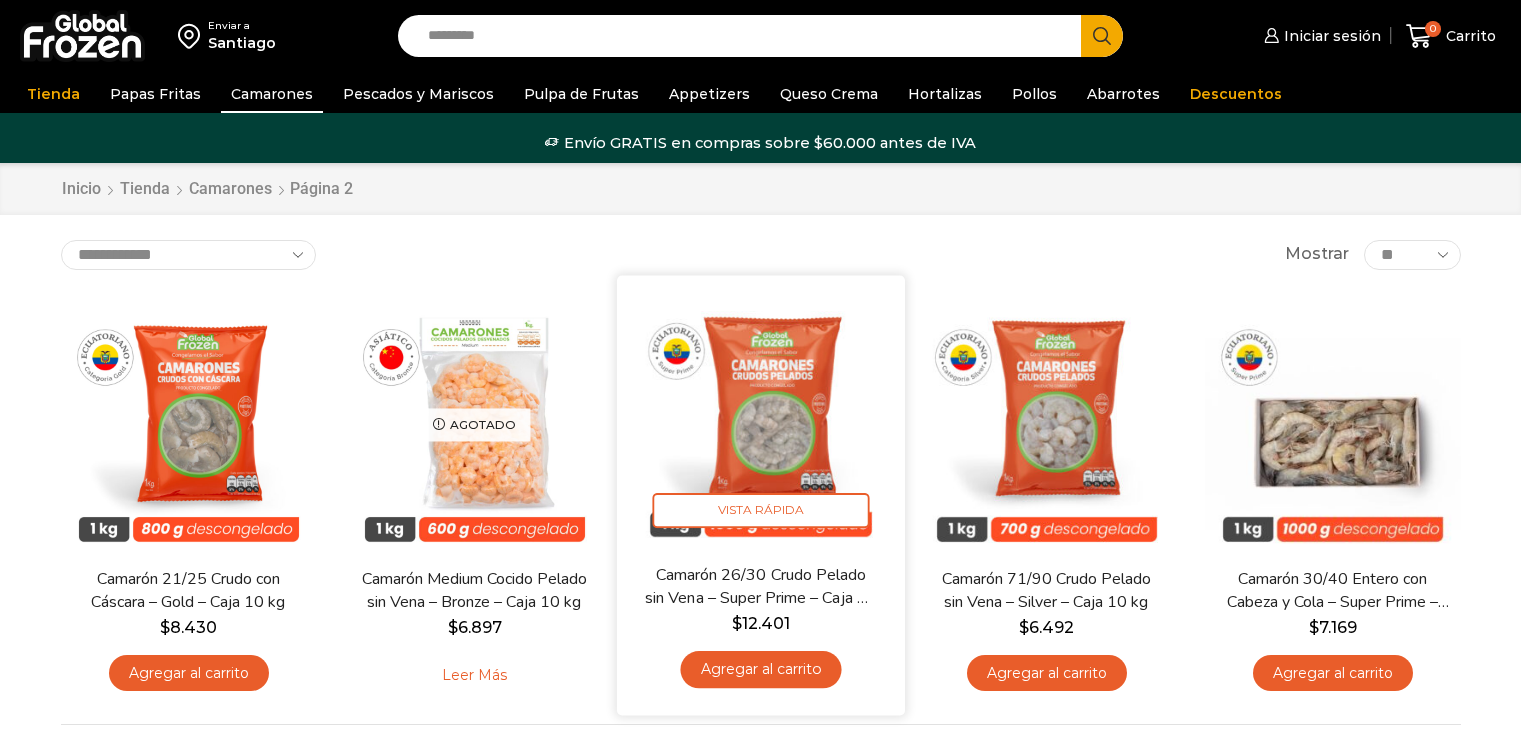 scroll, scrollTop: 0, scrollLeft: 0, axis: both 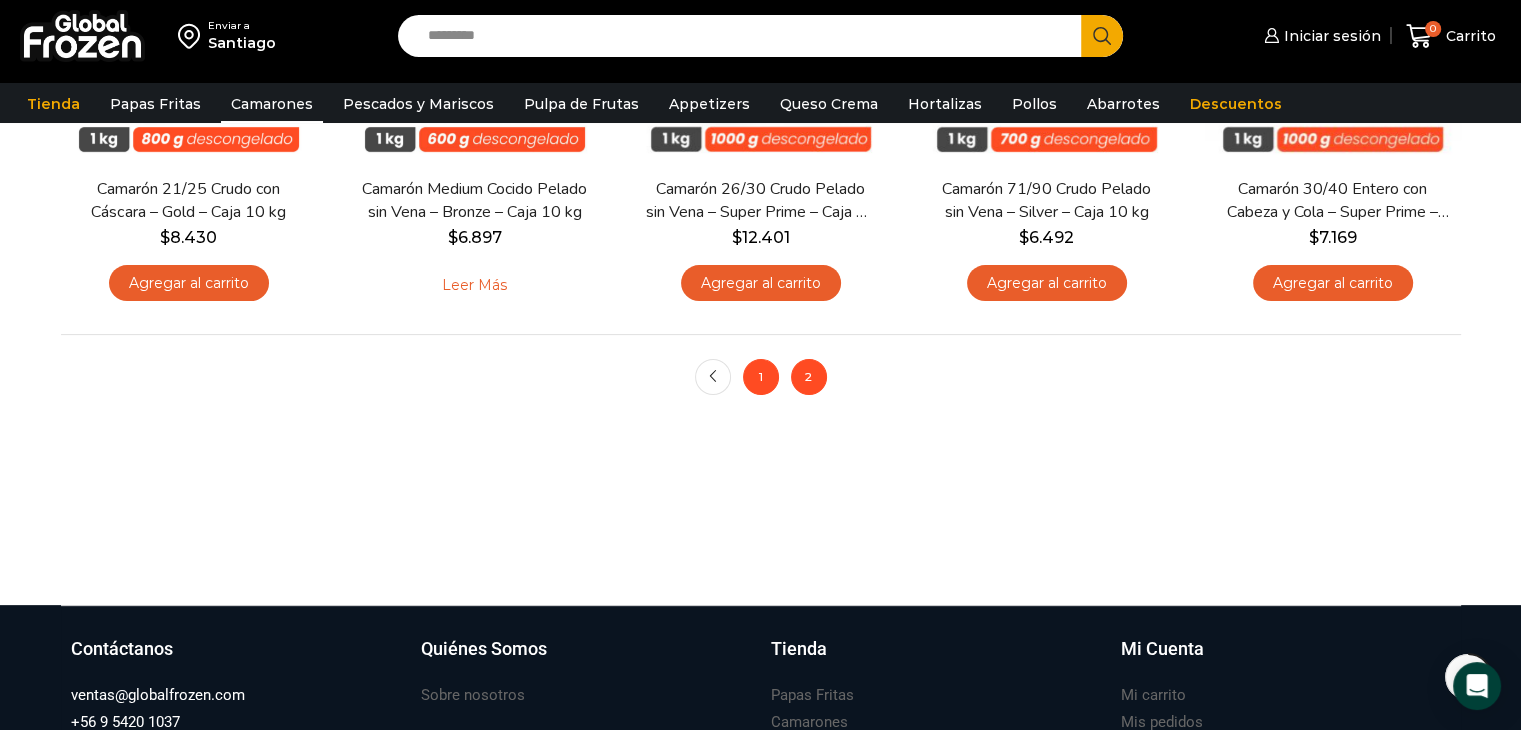 click on "1" at bounding box center [713, 377] 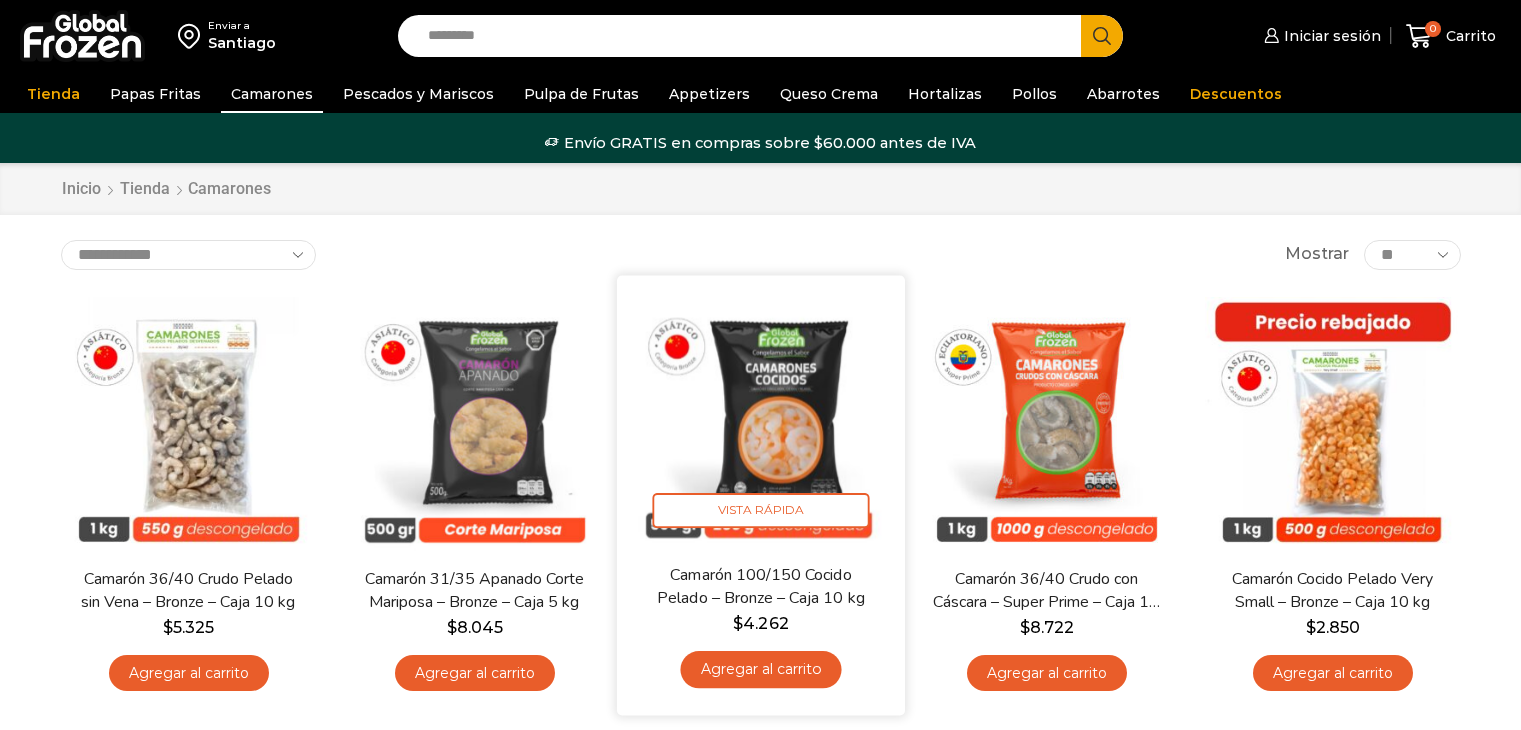 scroll, scrollTop: 0, scrollLeft: 0, axis: both 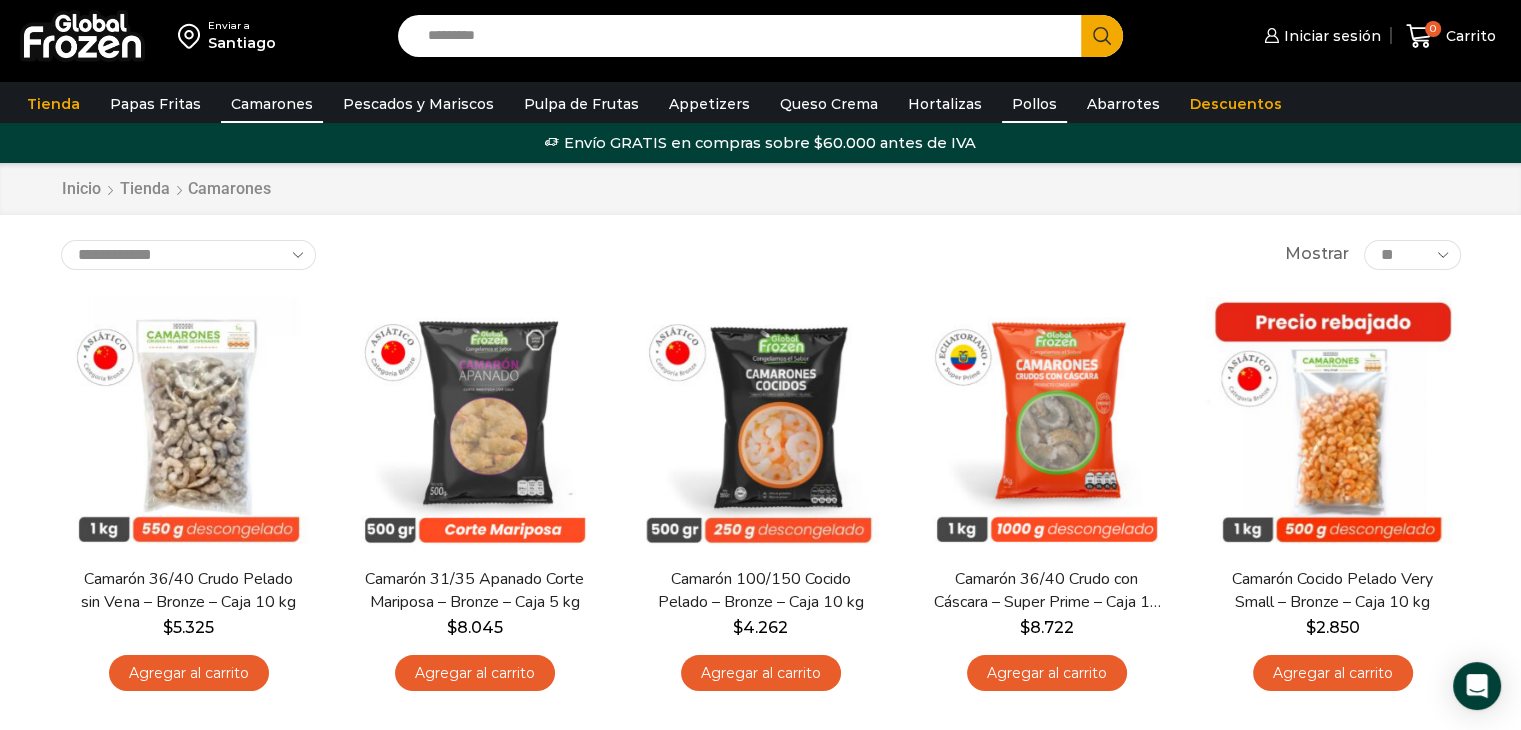 click on "Pollos" at bounding box center (1034, 104) 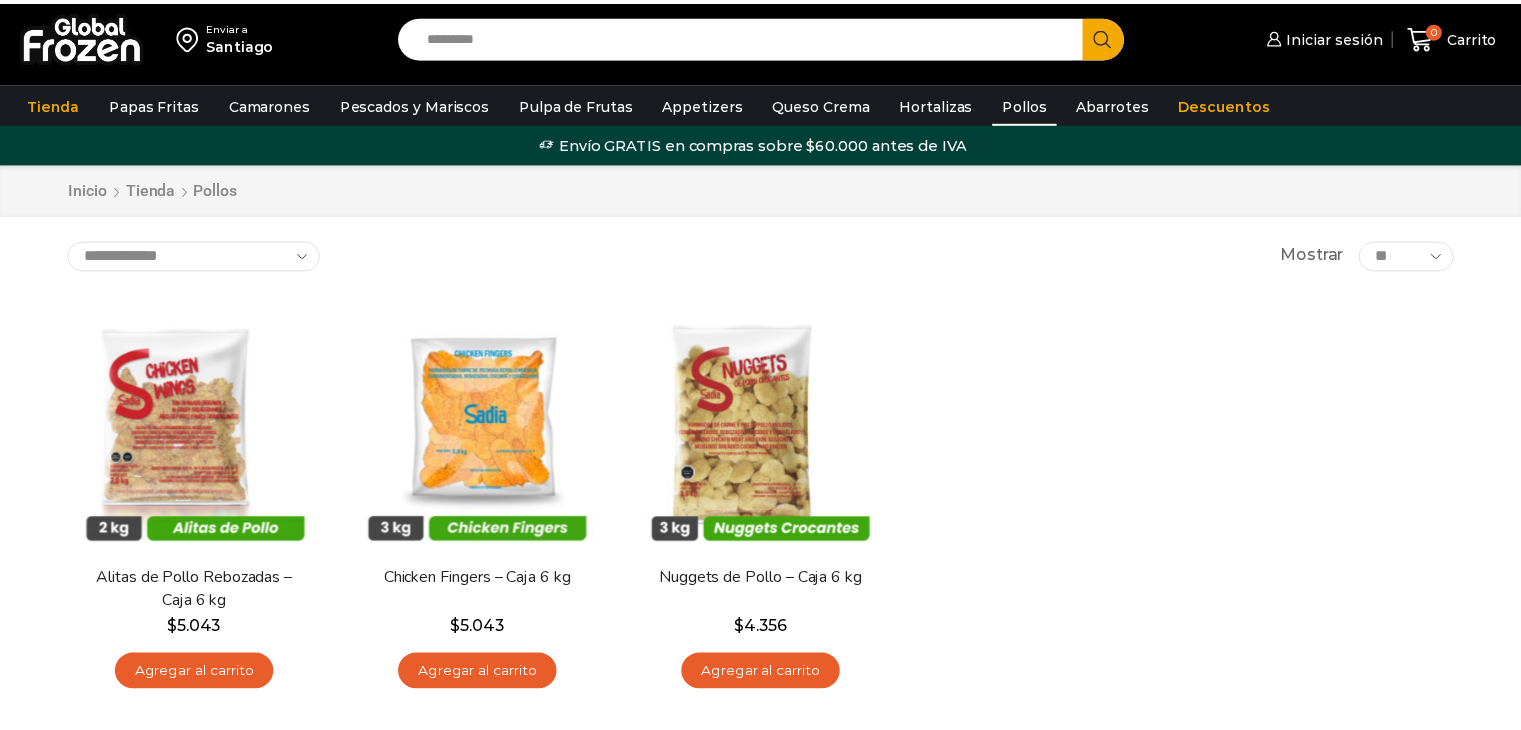 scroll, scrollTop: 0, scrollLeft: 0, axis: both 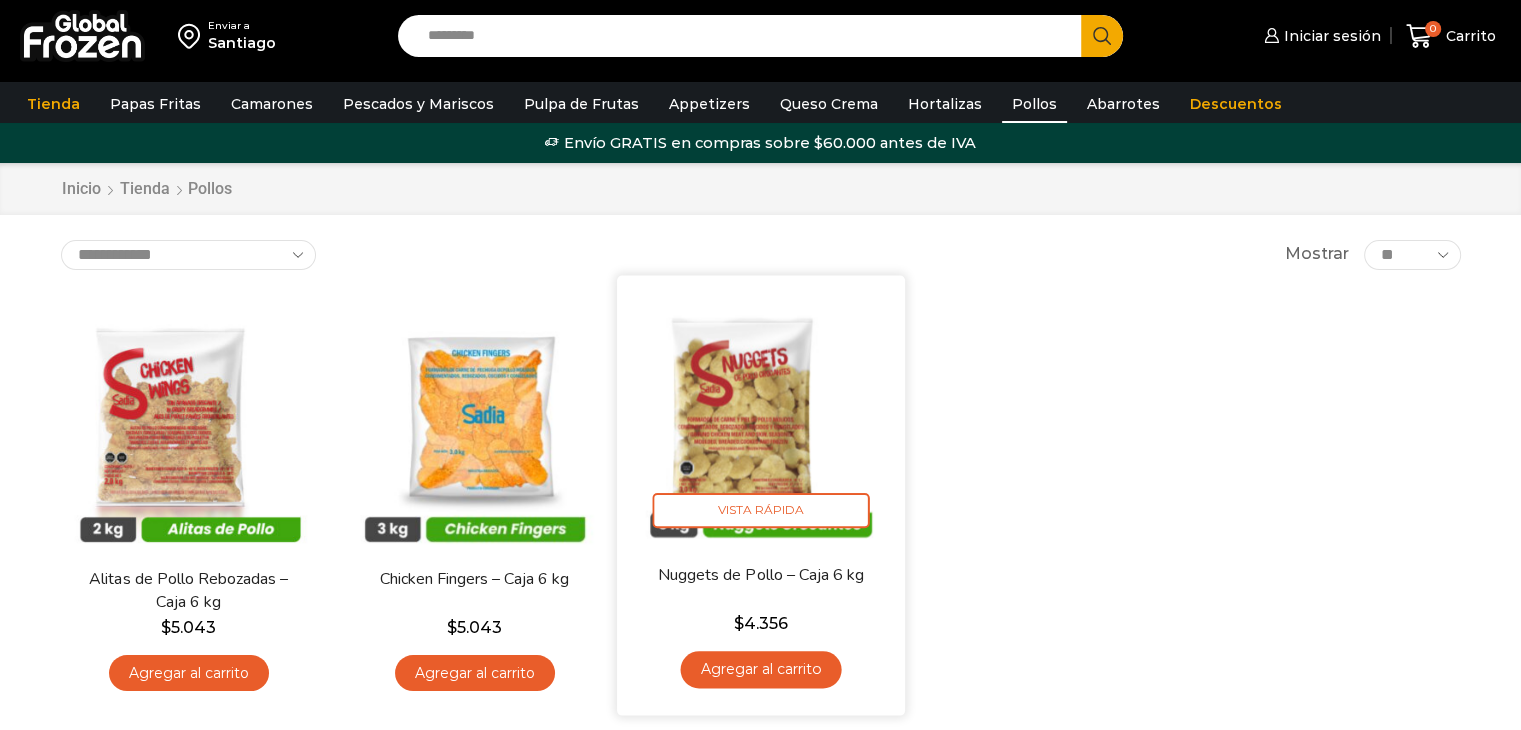 click at bounding box center [761, 419] 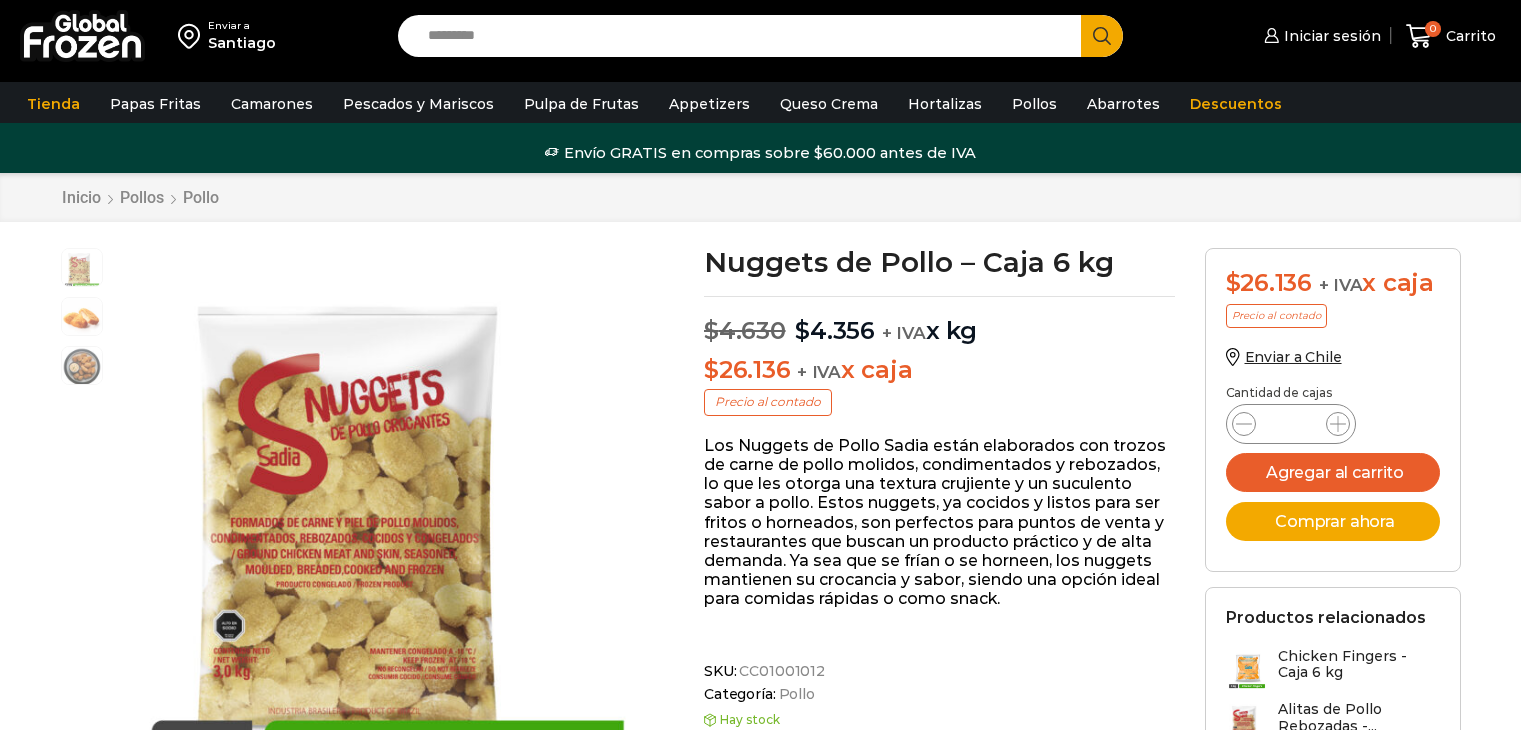 scroll, scrollTop: 0, scrollLeft: 0, axis: both 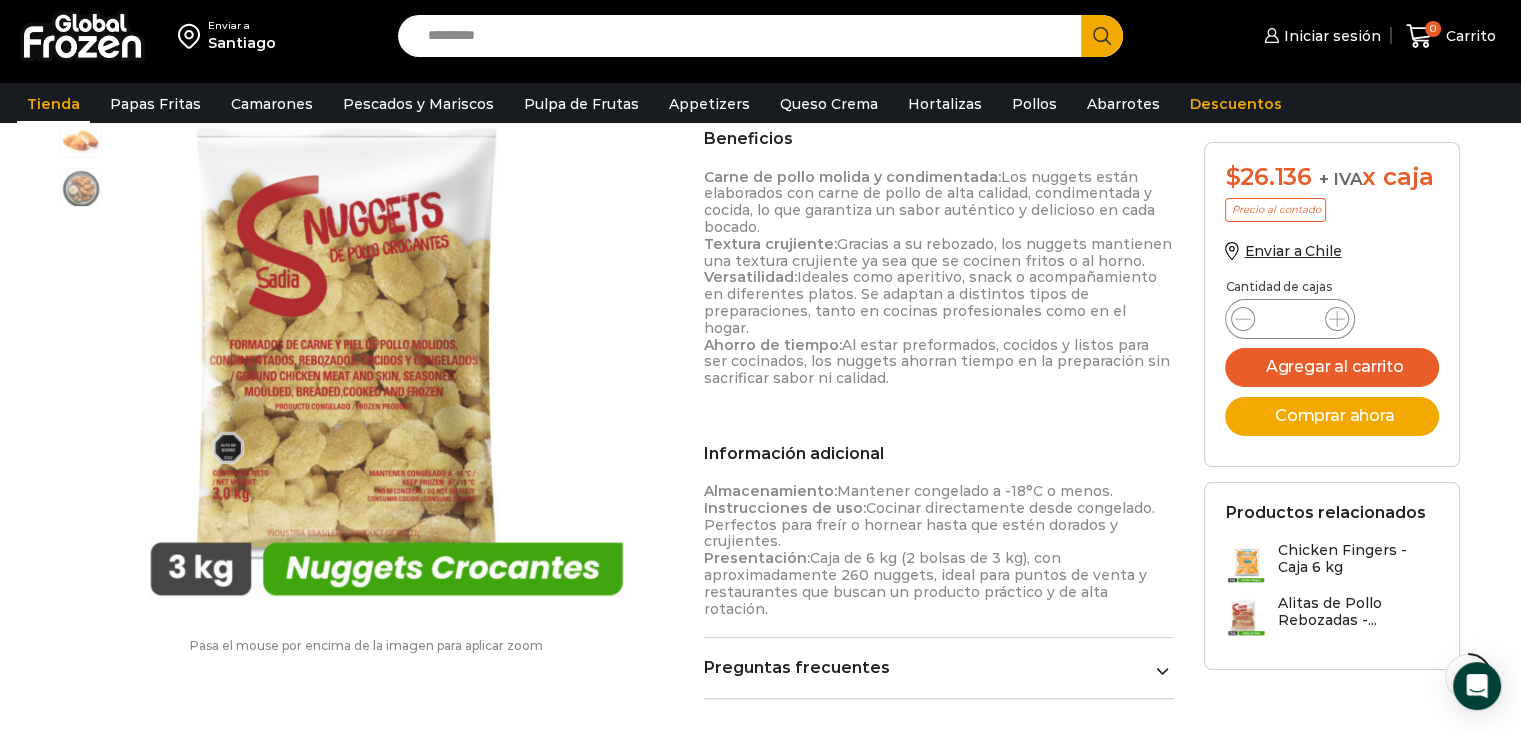 click on "Tienda" at bounding box center (53, 104) 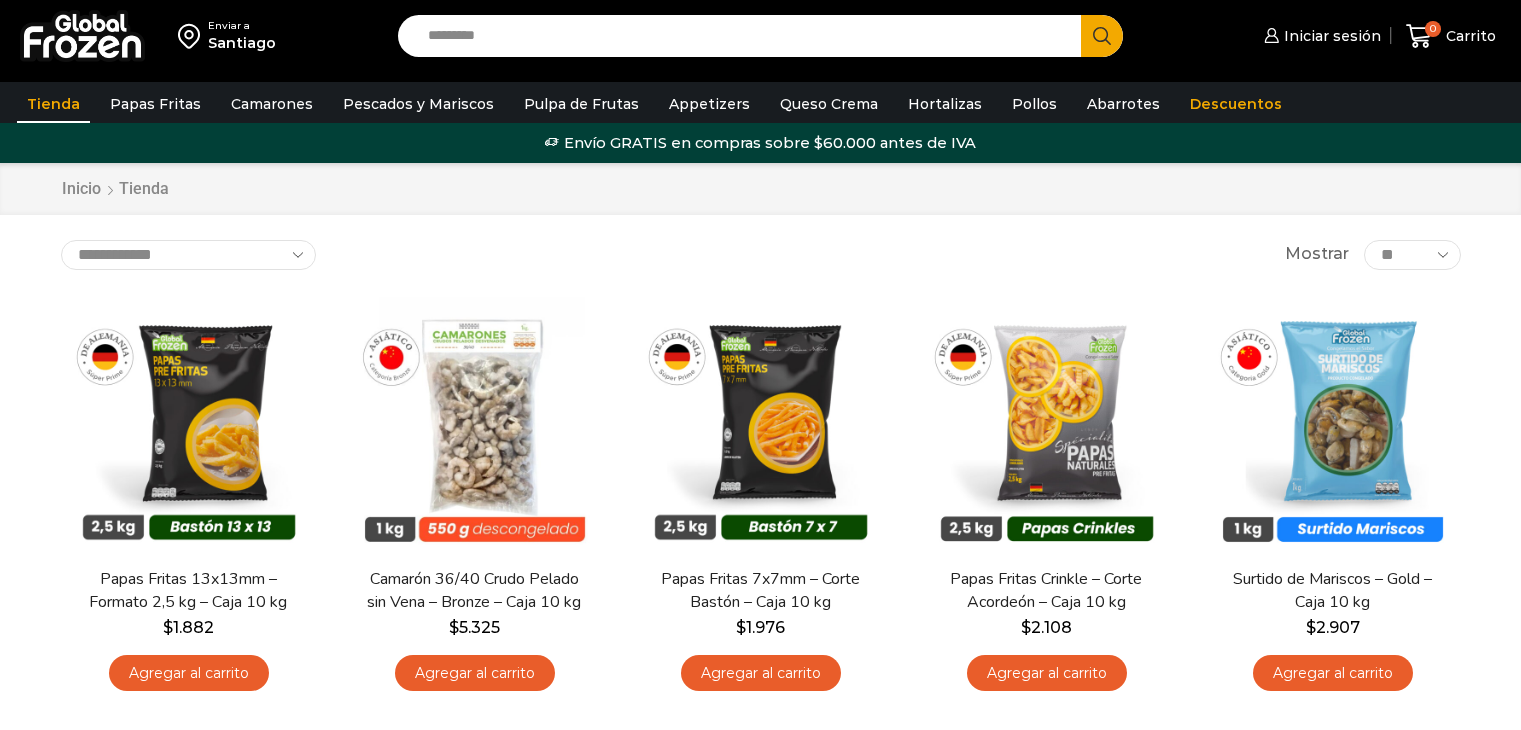 scroll, scrollTop: 0, scrollLeft: 0, axis: both 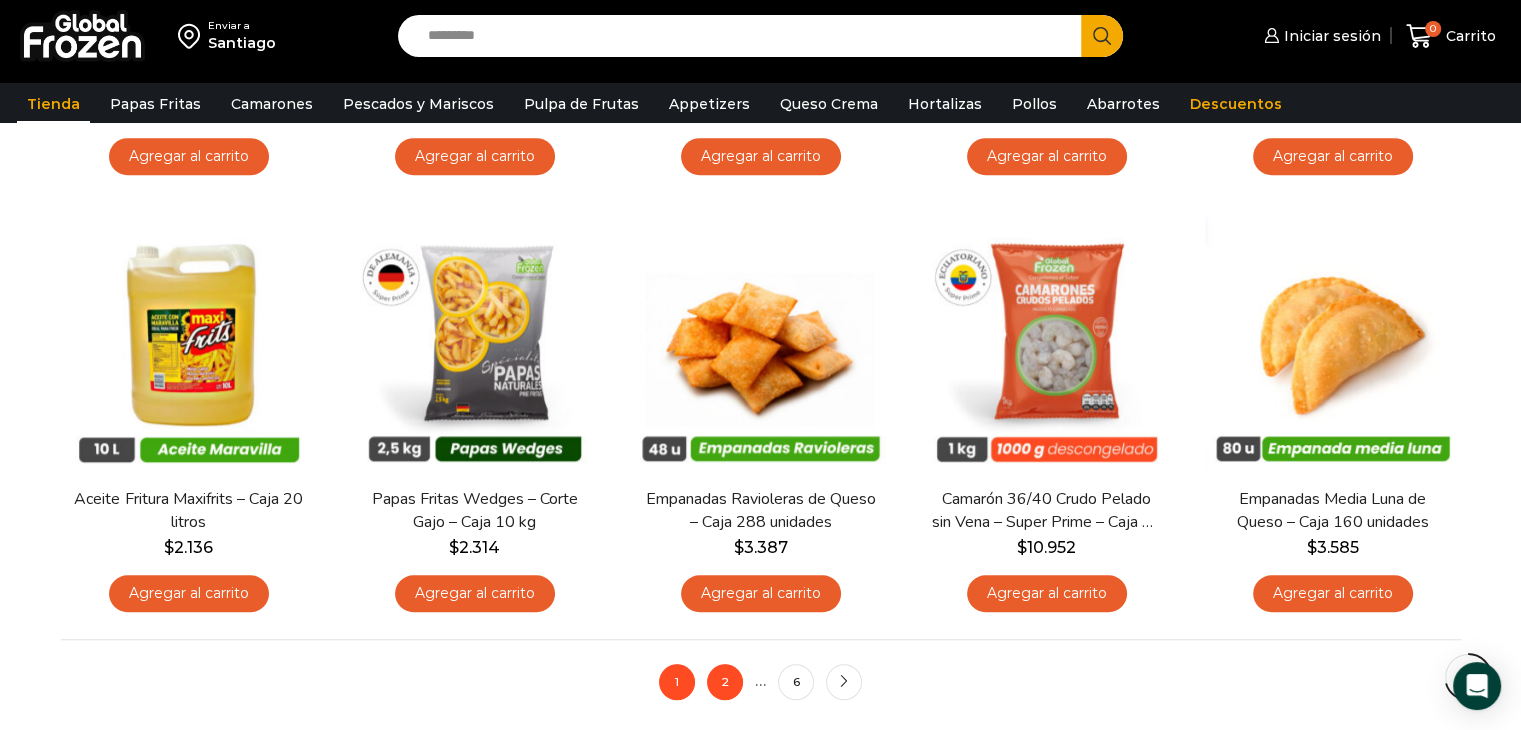 click on "2" at bounding box center (725, 682) 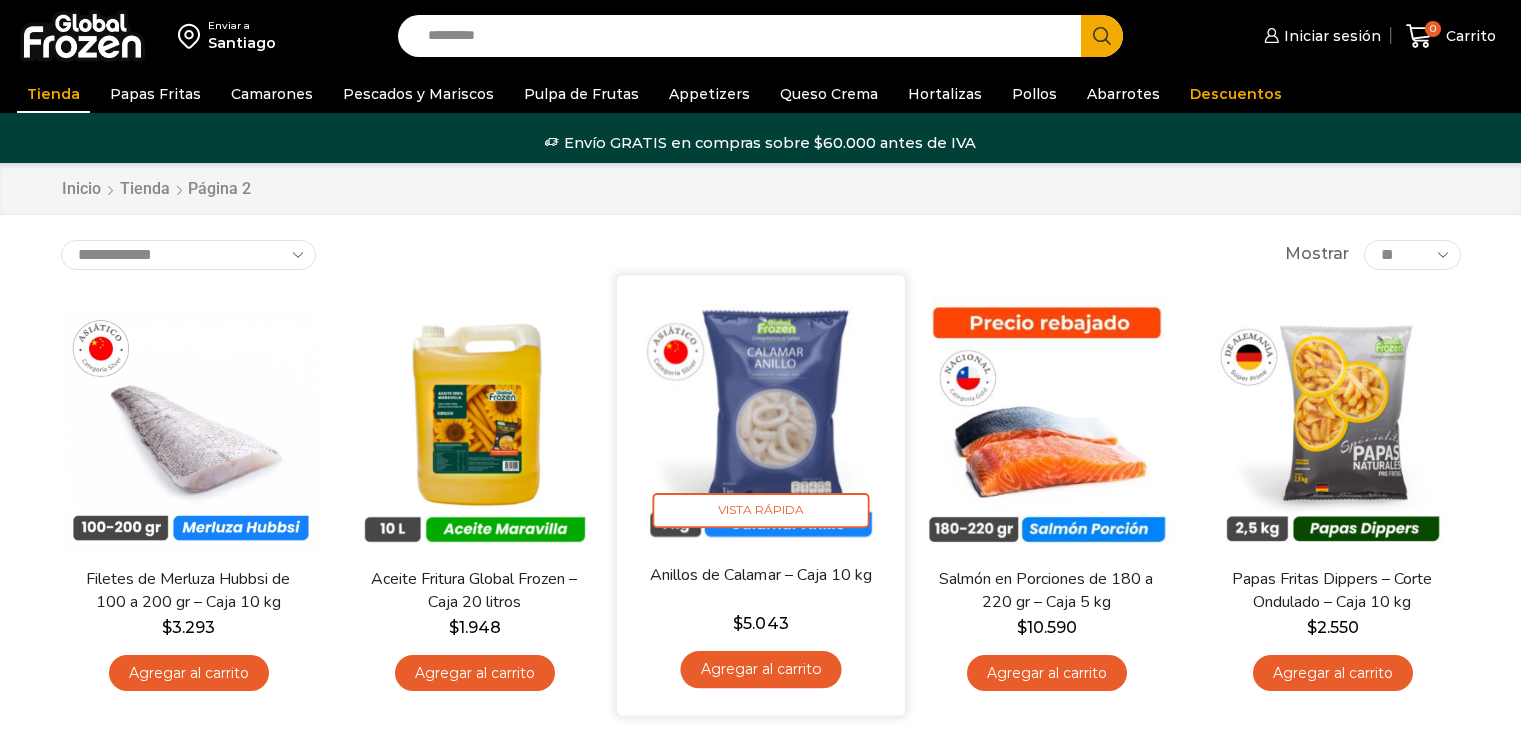 scroll, scrollTop: 0, scrollLeft: 0, axis: both 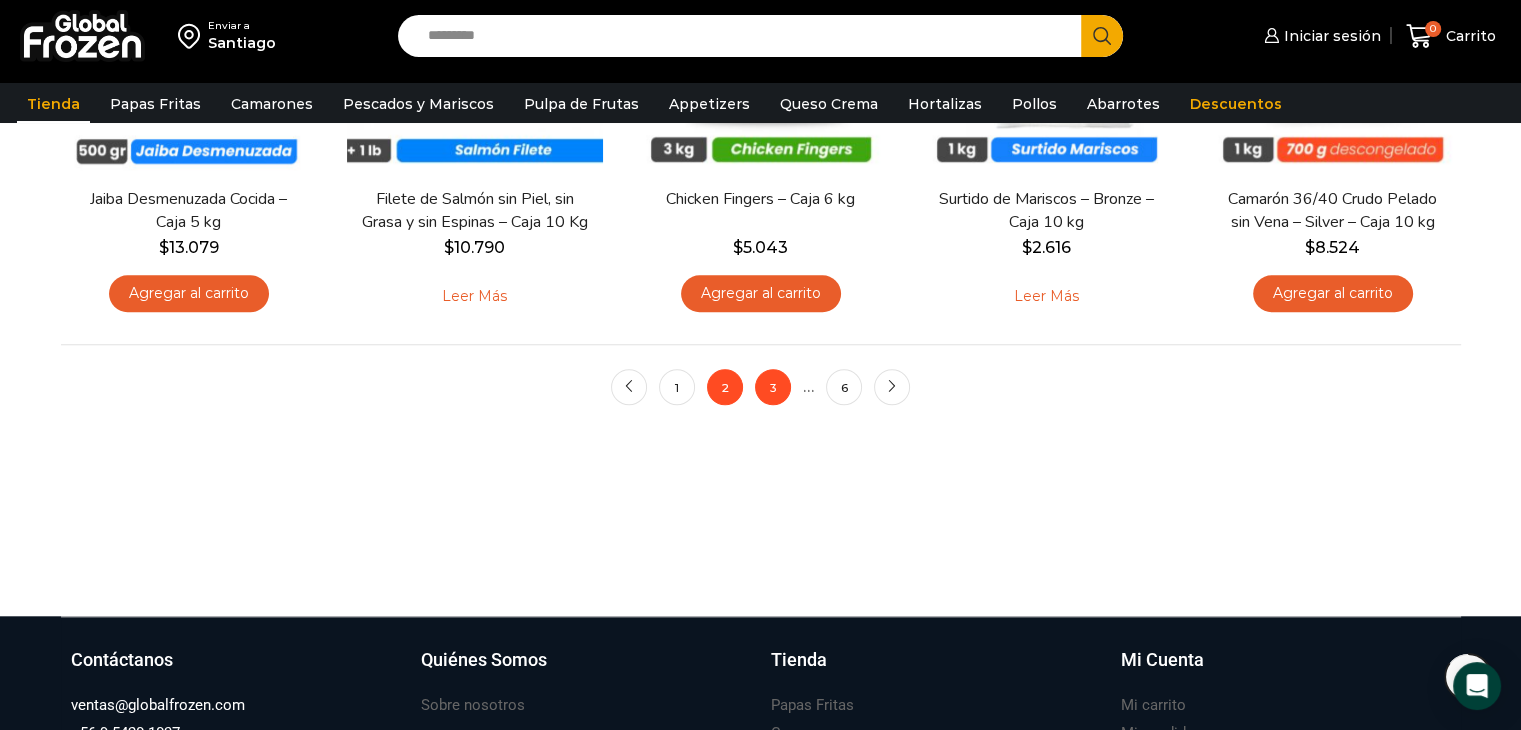 click on "3" at bounding box center (773, 387) 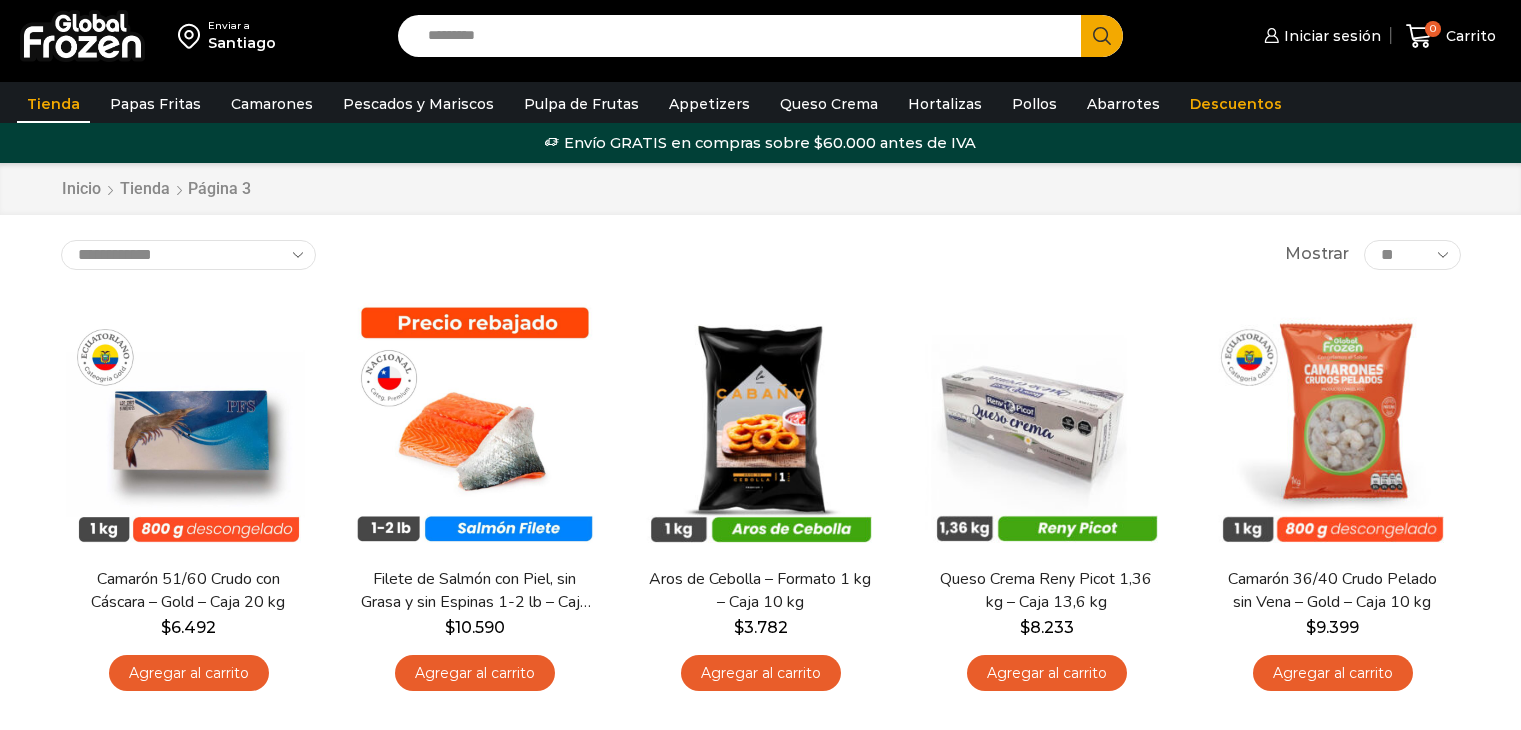 scroll, scrollTop: 0, scrollLeft: 0, axis: both 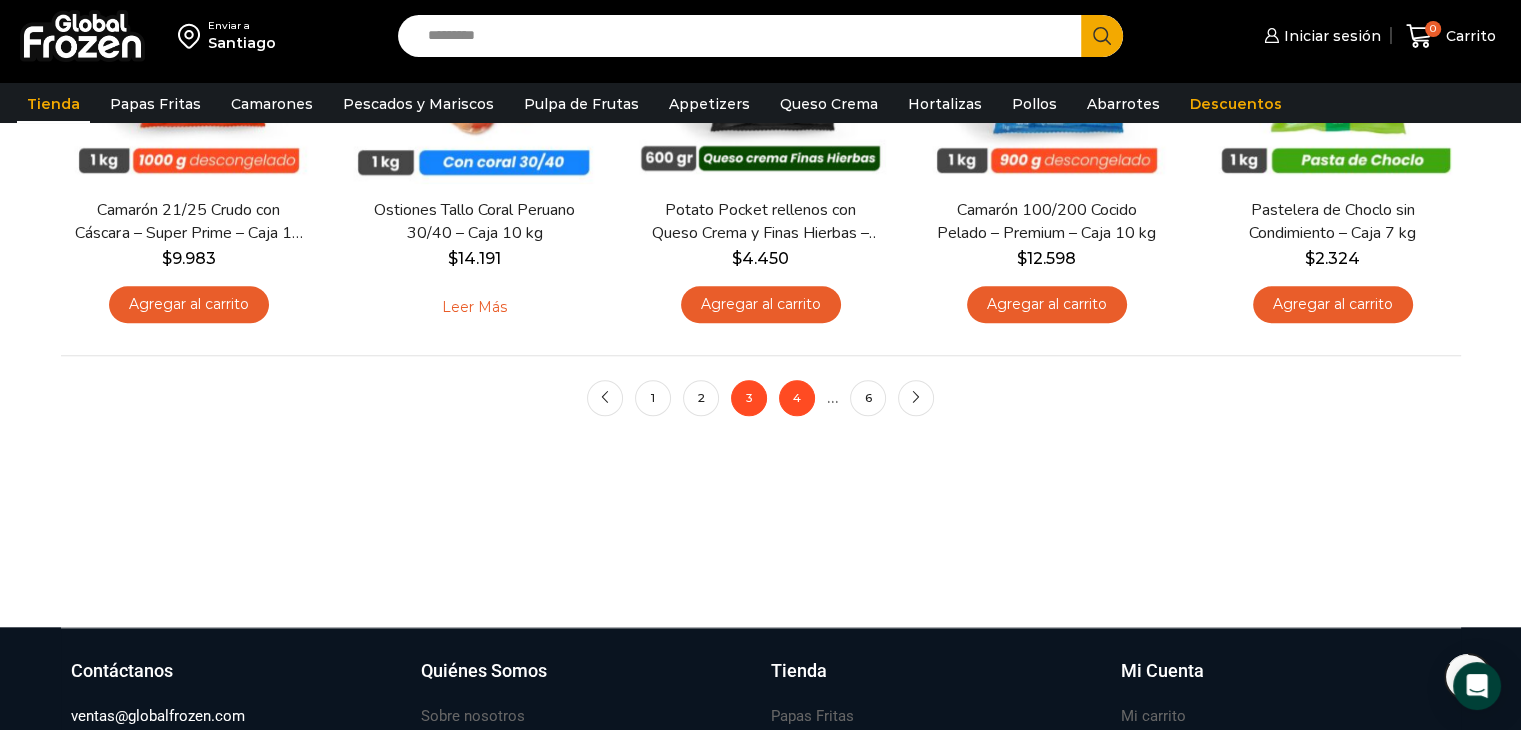 click on "4" at bounding box center (797, 398) 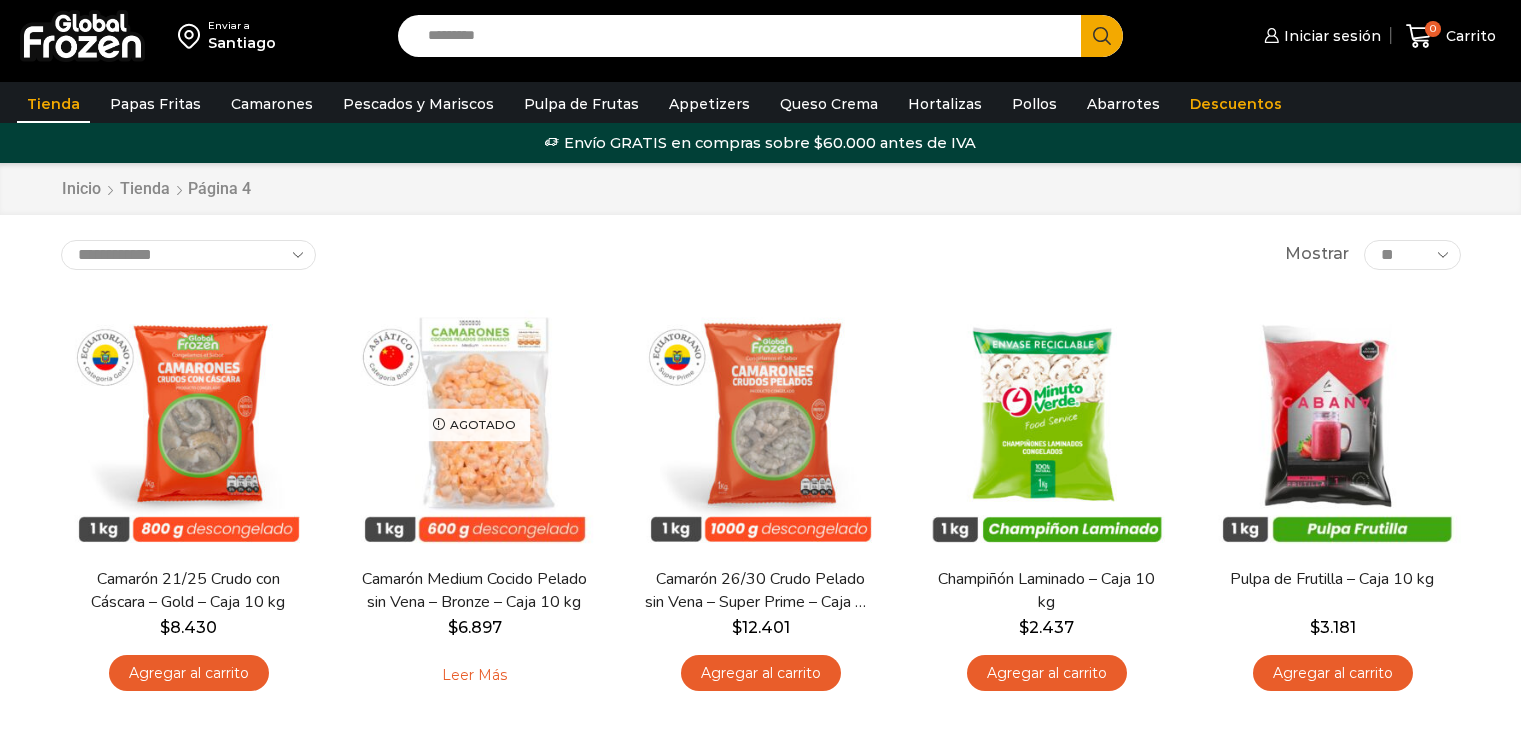 scroll, scrollTop: 0, scrollLeft: 0, axis: both 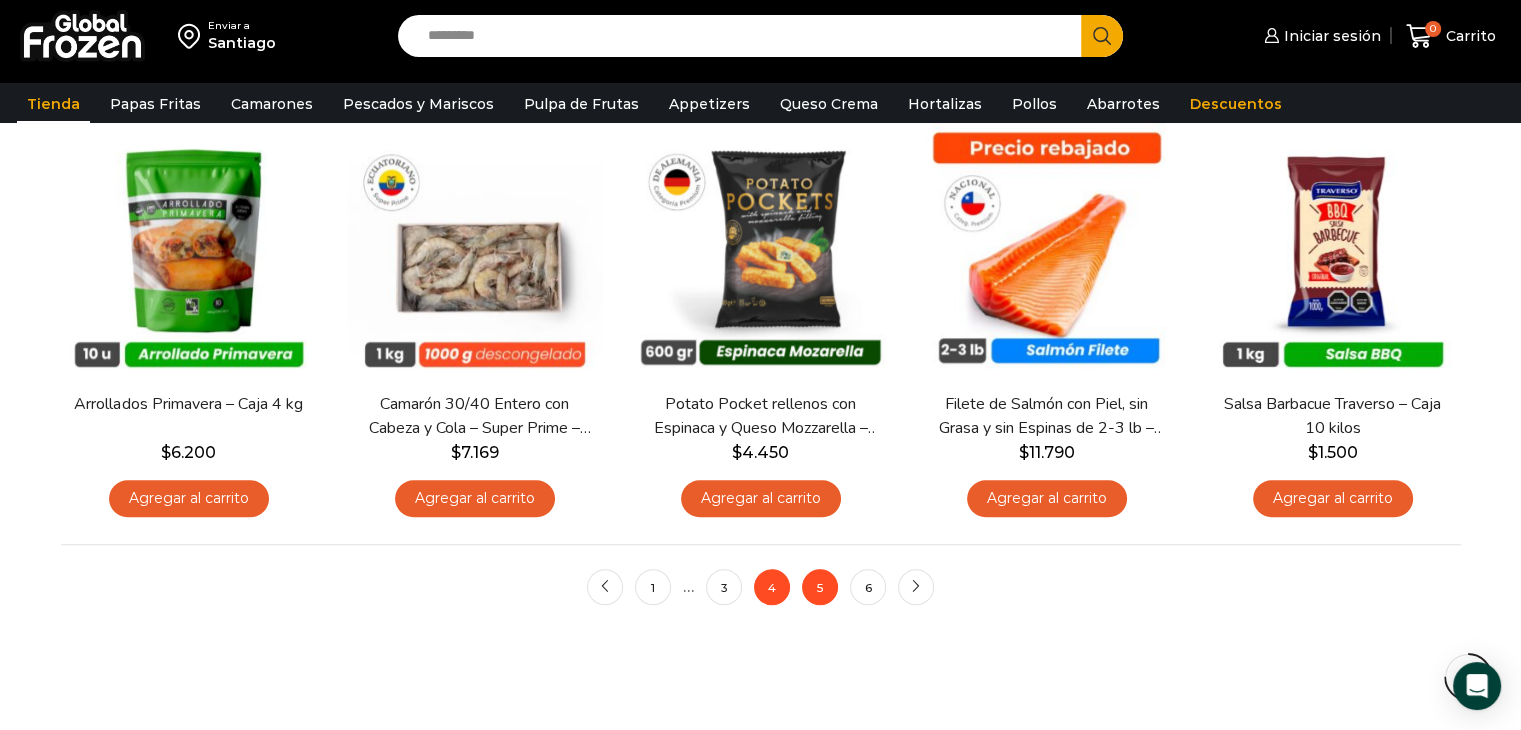 click on "5" at bounding box center [820, 587] 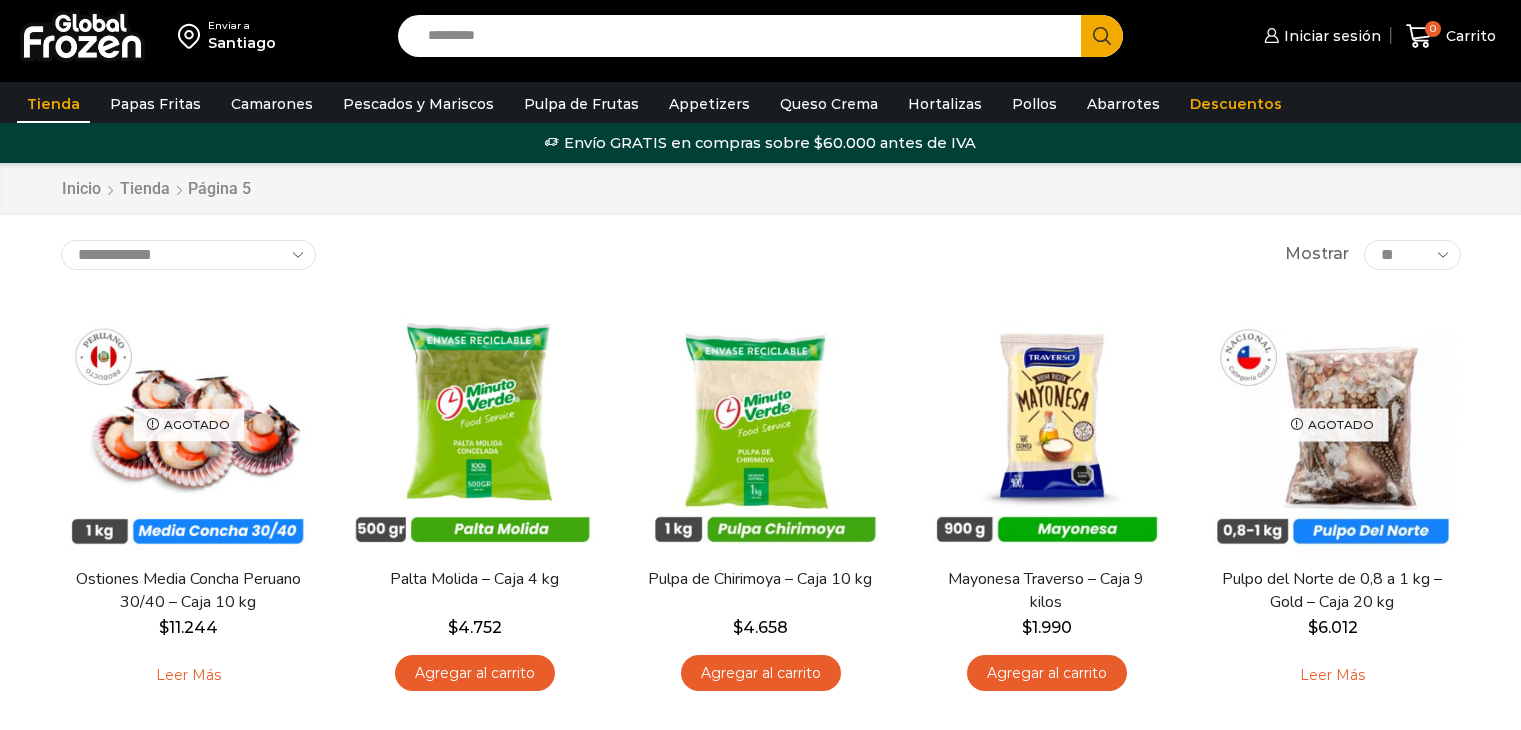 scroll, scrollTop: 0, scrollLeft: 0, axis: both 